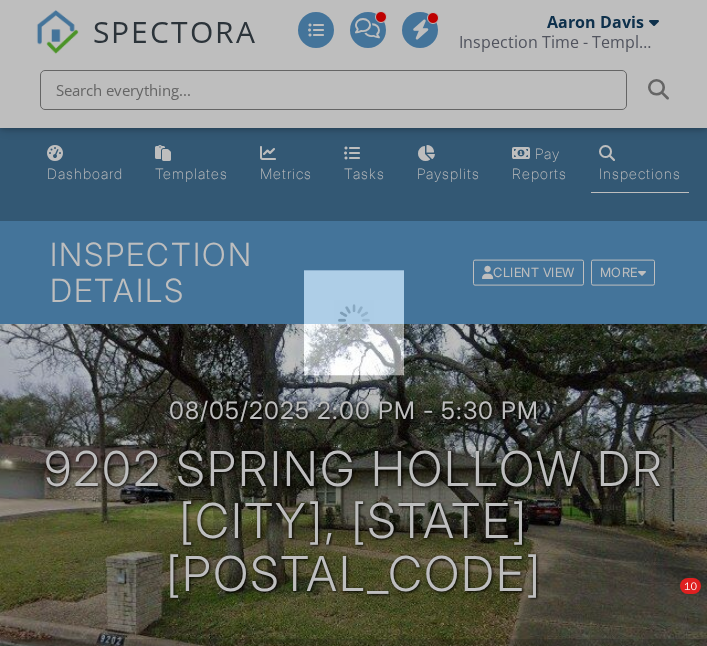 scroll, scrollTop: 6, scrollLeft: 0, axis: vertical 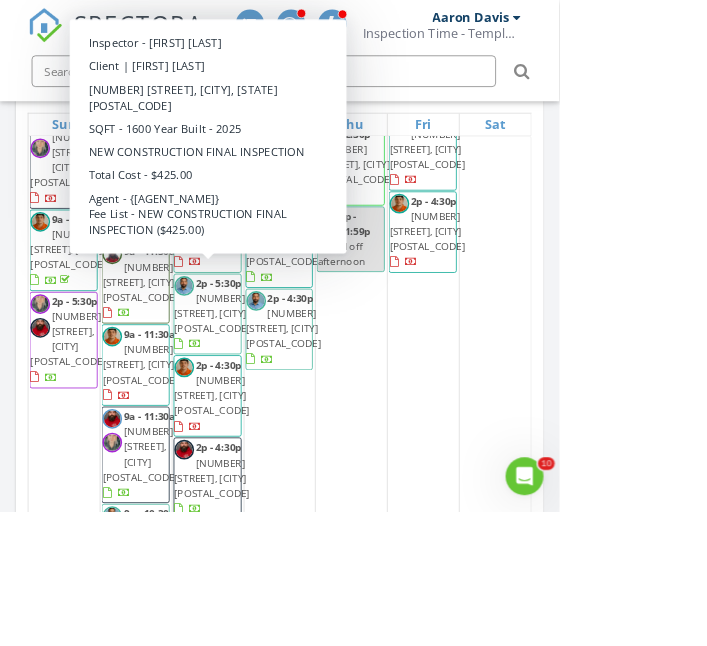 click on "105 Southgate Drive, Terrell 75160" at bounding box center [268, 189] 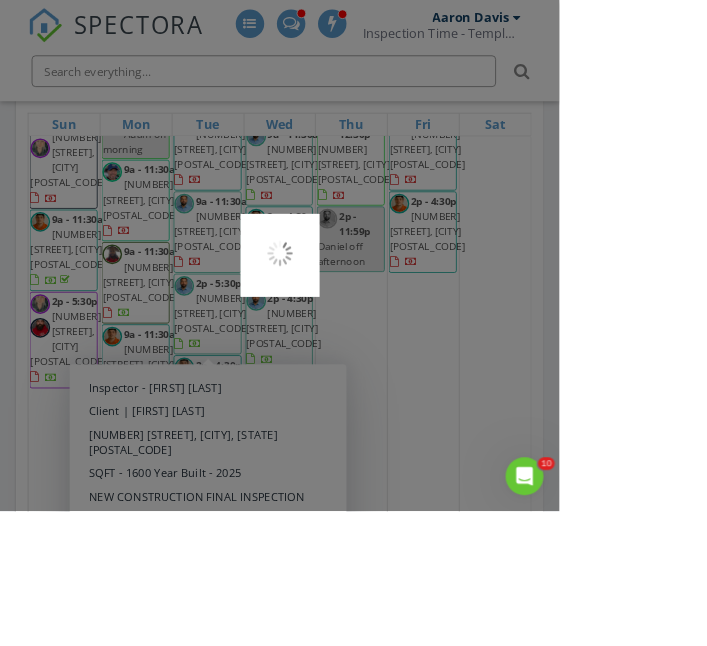 scroll, scrollTop: 3392, scrollLeft: 0, axis: vertical 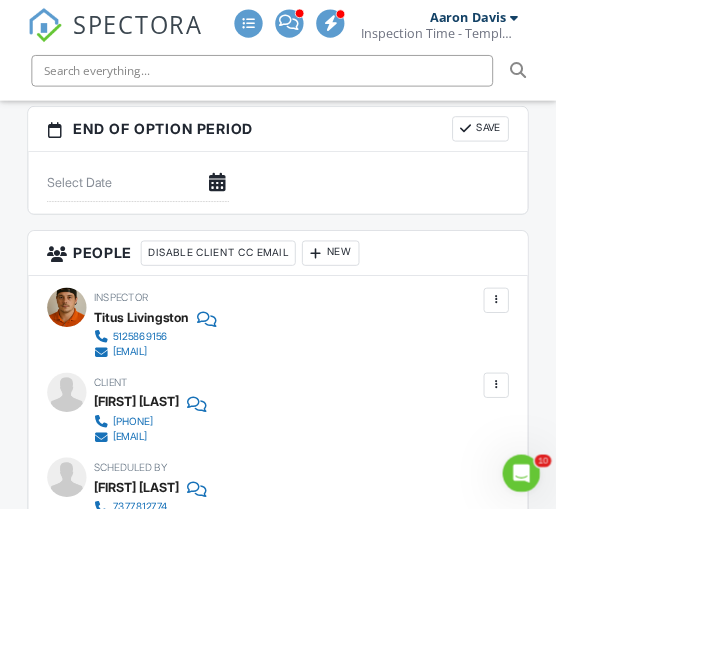 click at bounding box center [631, 382] 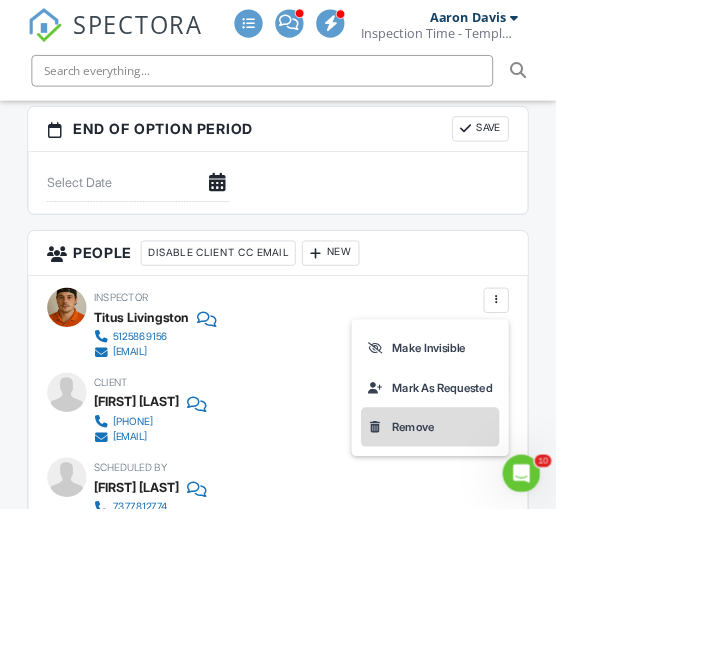 click on "Remove" at bounding box center (547, 543) 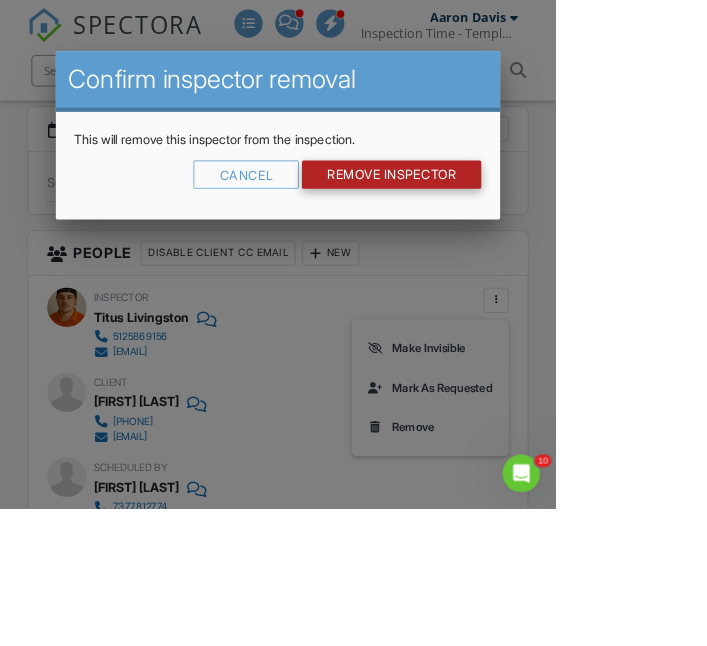 click on "Remove Inspector" at bounding box center (498, 222) 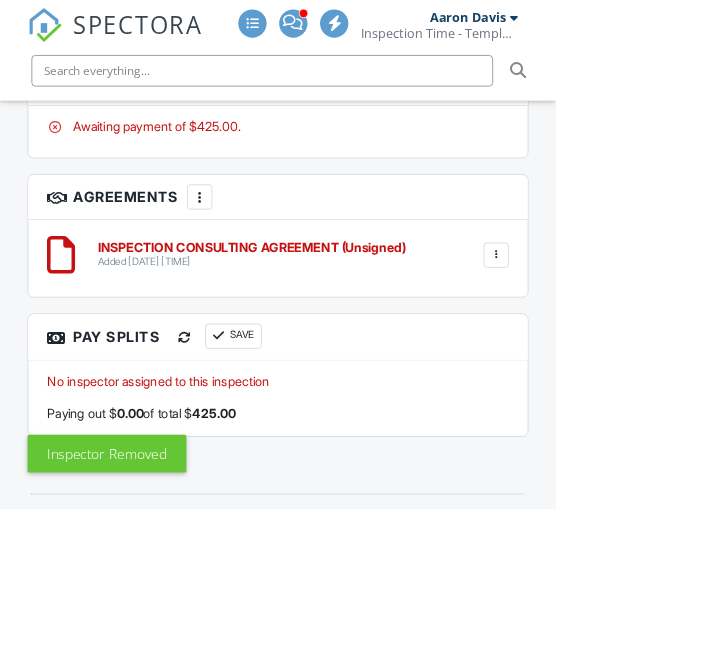 scroll, scrollTop: 0, scrollLeft: 0, axis: both 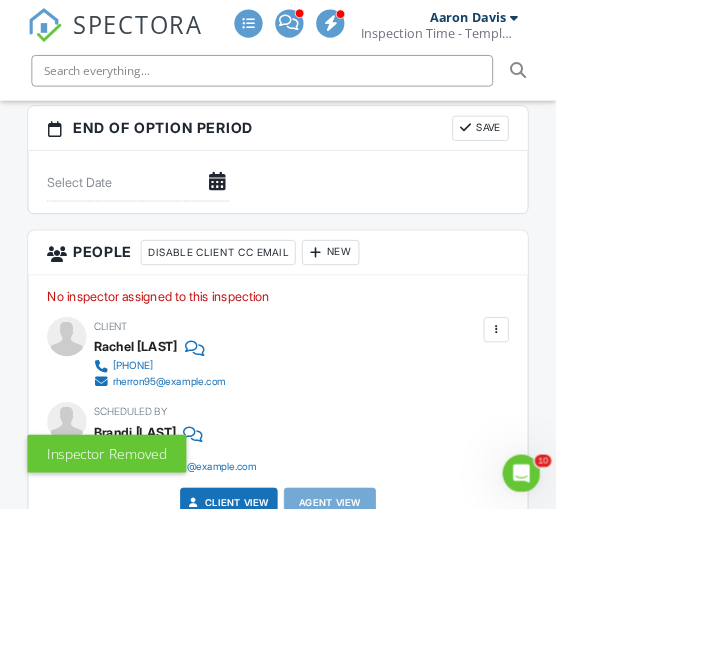 click at bounding box center (401, 321) 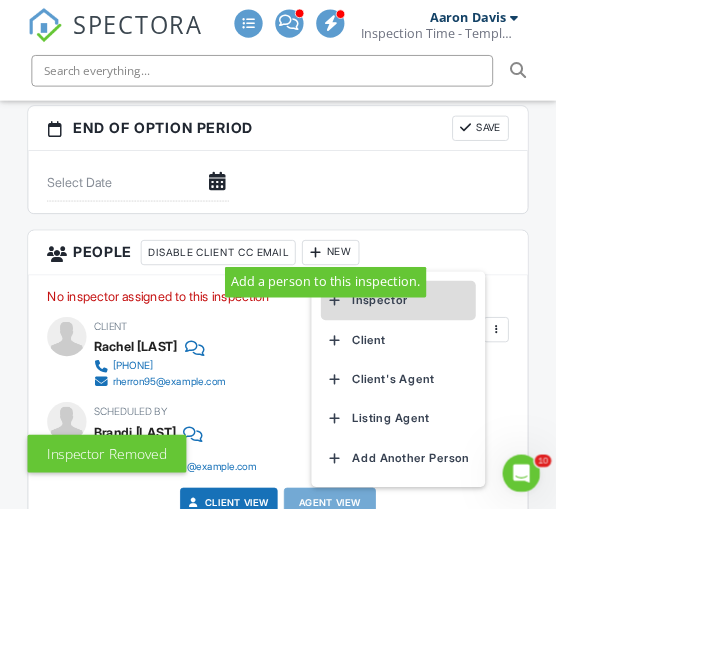 click on "Inspector" at bounding box center [506, 382] 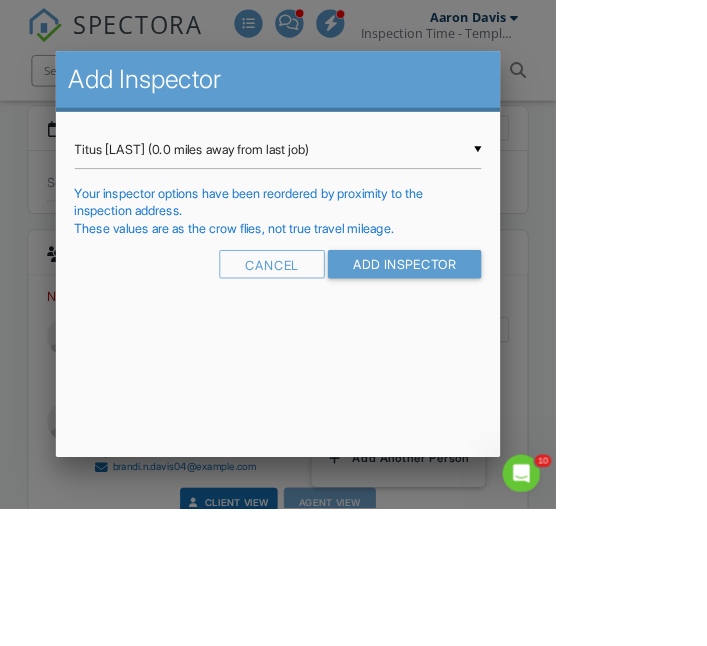 click on "Titus [LAST] (0.0 miles away from last job)" at bounding box center [354, 190] 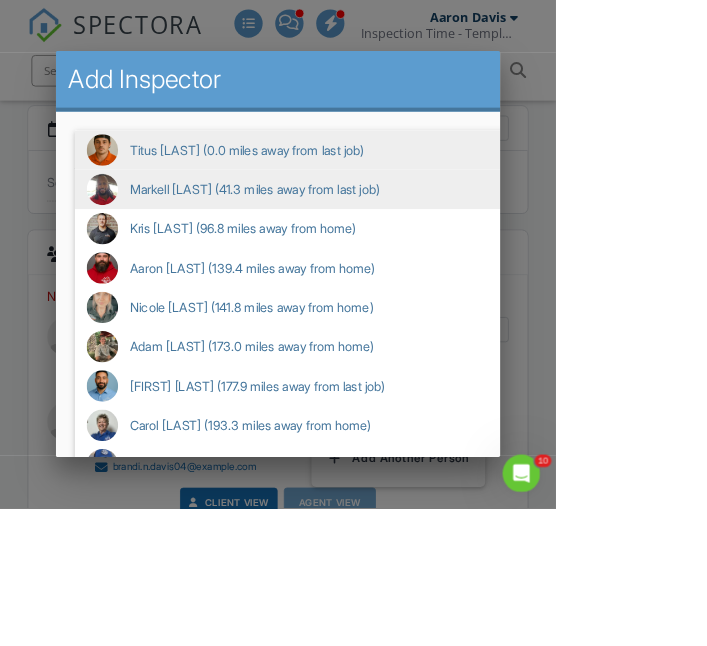 click on "Markell [LAST] (41.3 miles away from last job)" at bounding box center [430, 241] 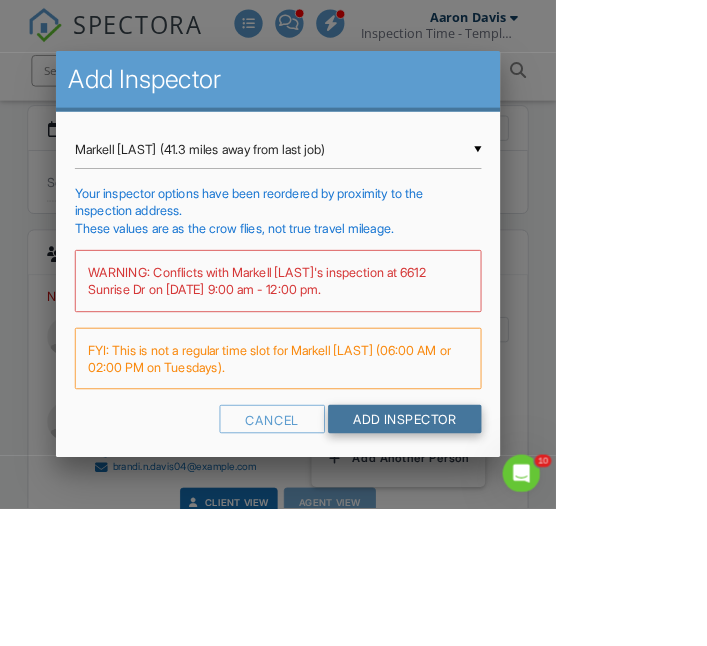 click on "Add Inspector" at bounding box center (515, 533) 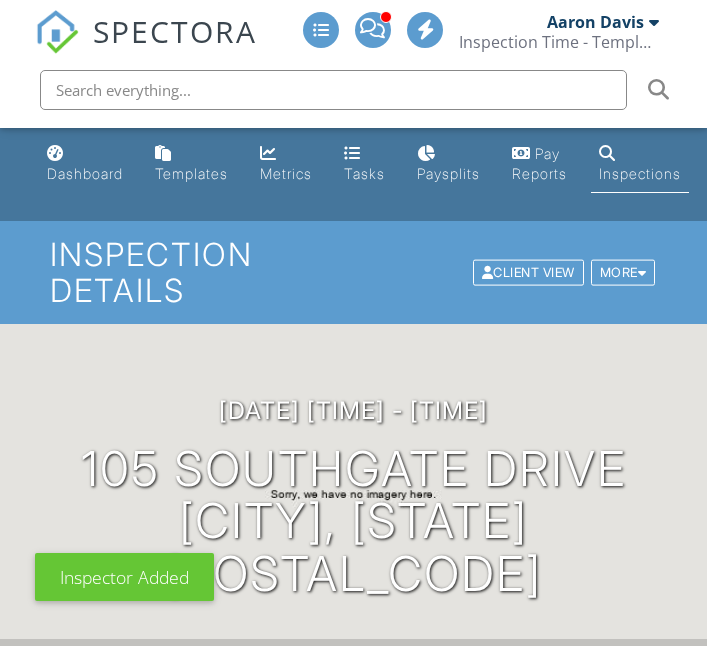 scroll, scrollTop: 0, scrollLeft: 0, axis: both 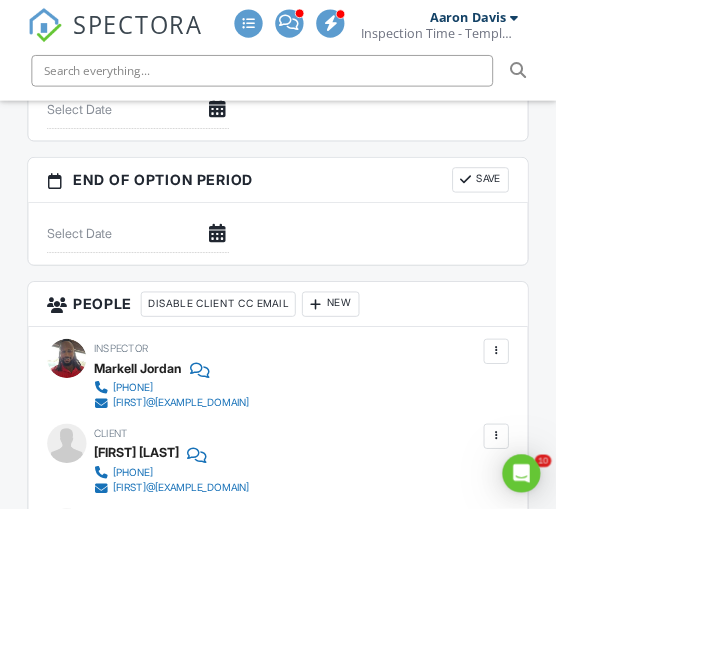 click at bounding box center (631, 447) 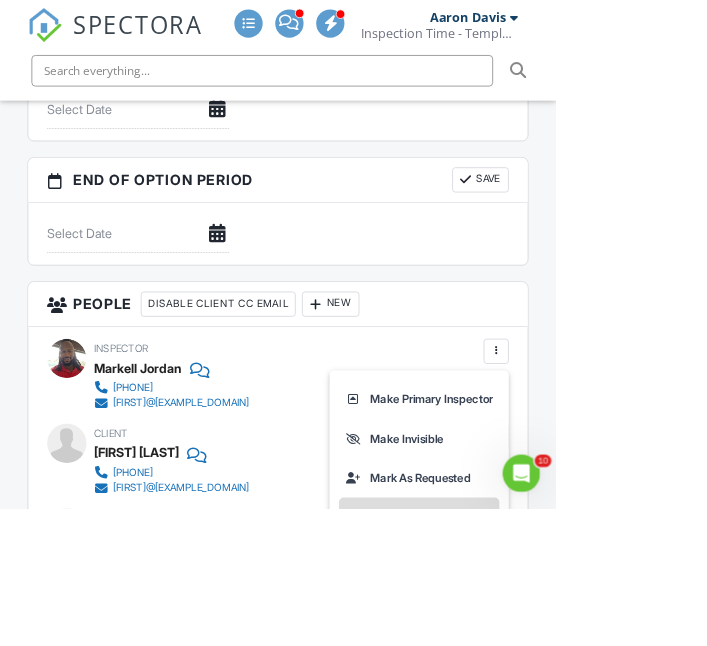 click on "Remove" at bounding box center (533, 658) 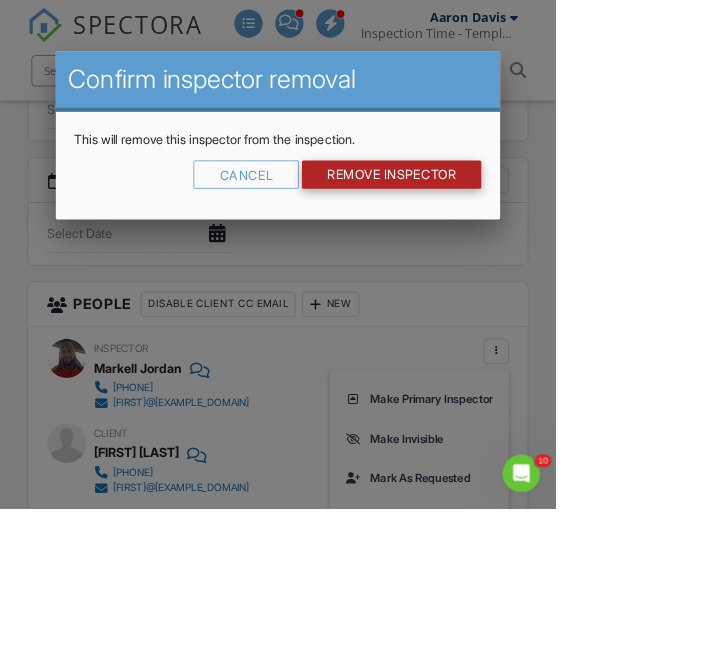 click on "Remove Inspector" at bounding box center [498, 222] 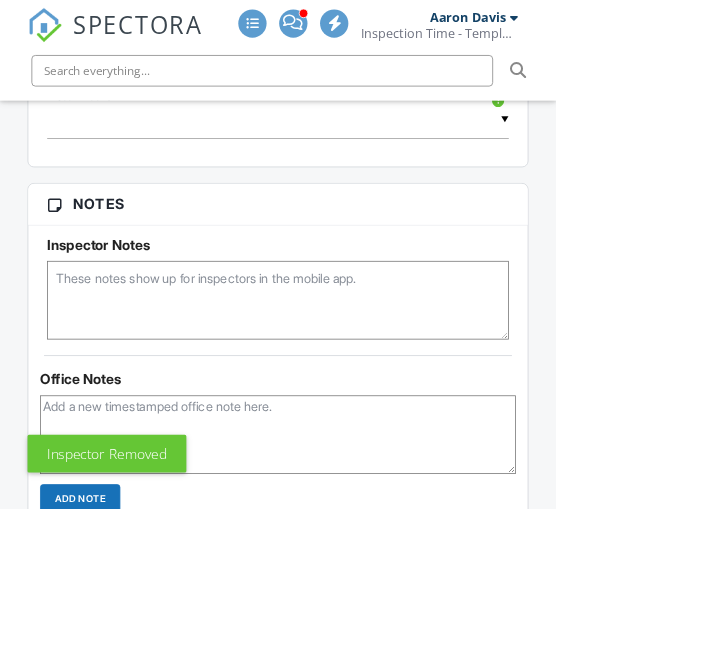 scroll, scrollTop: 1557, scrollLeft: 0, axis: vertical 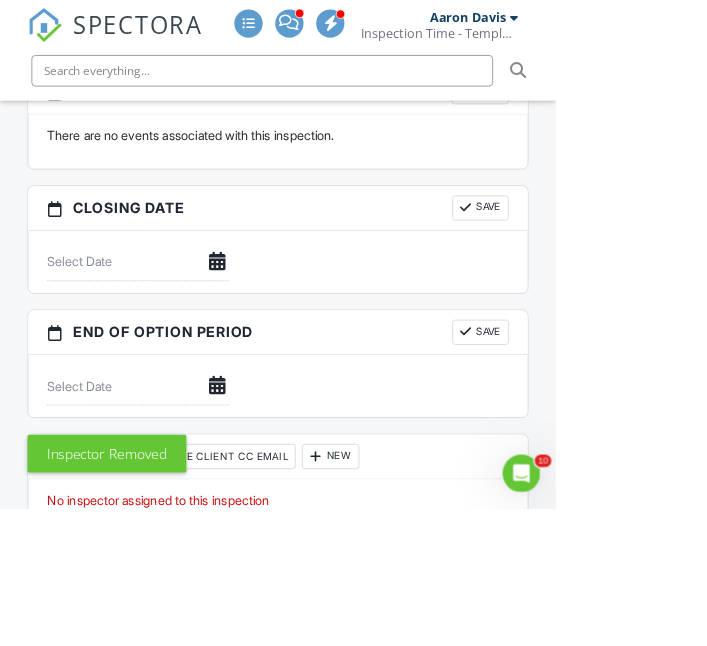 click at bounding box center (401, 581) 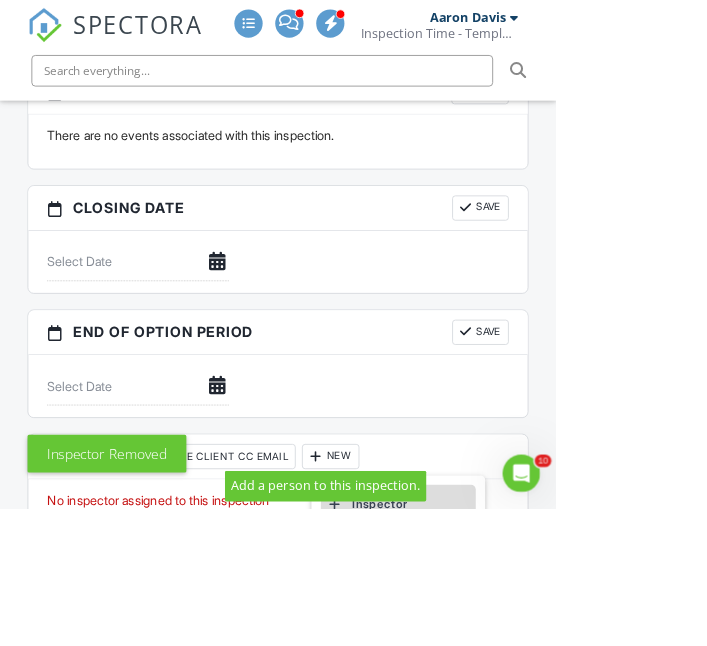 click on "Inspector" at bounding box center [506, 642] 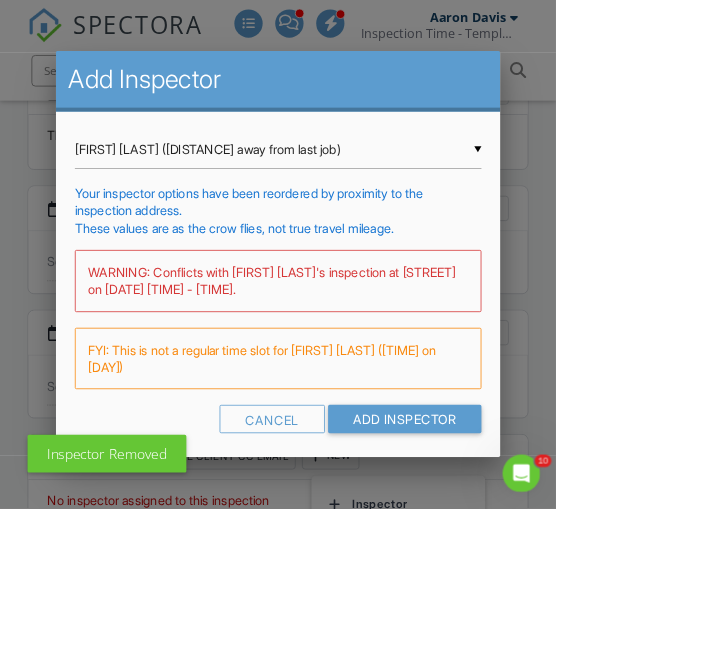 click on "[FIRST] [LAST] ([DISTANCE] away from last job)" at bounding box center (354, 190) 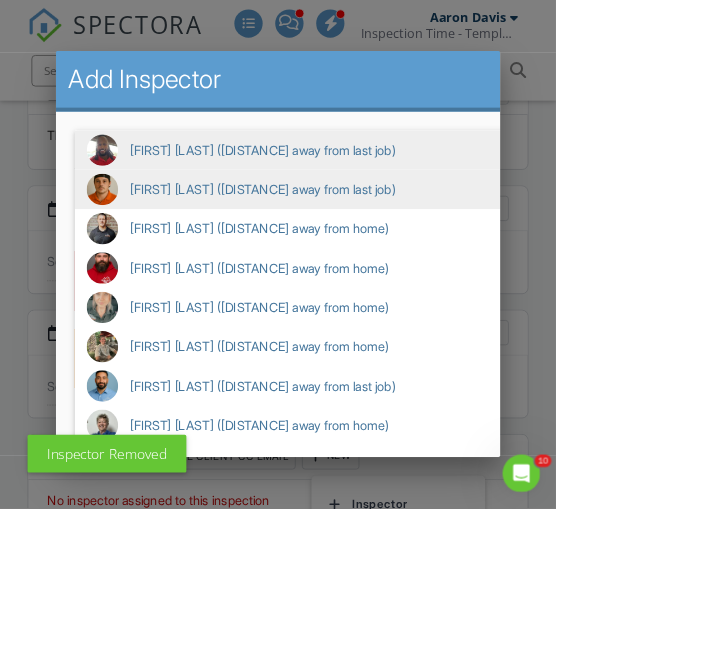 click on "[FIRST] [LAST] ([DISTANCE] away from last job)" at bounding box center [430, 241] 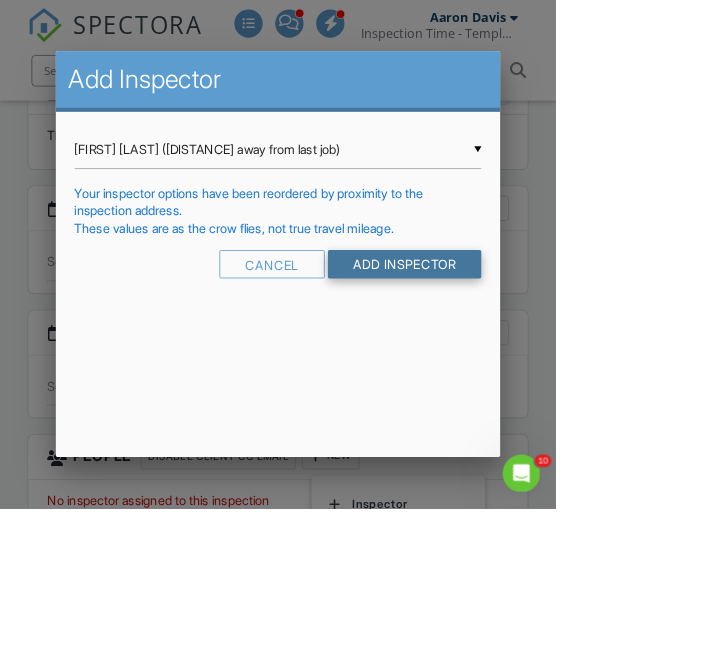 click on "Add Inspector" at bounding box center [515, 336] 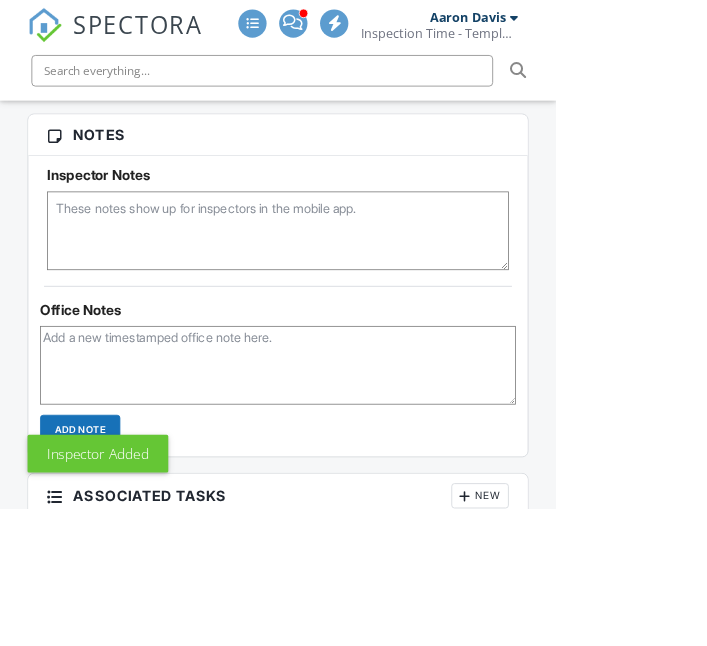 scroll, scrollTop: 1637, scrollLeft: 0, axis: vertical 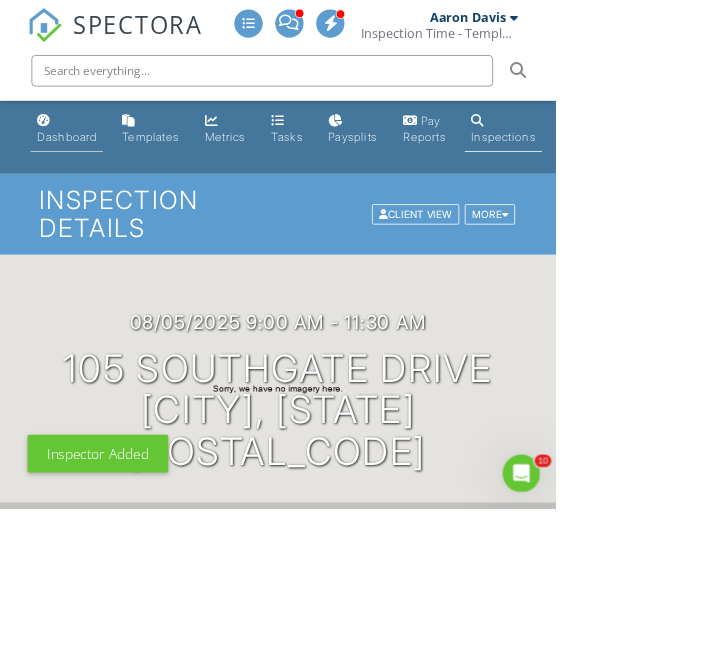 click on "Dashboard" at bounding box center [85, 173] 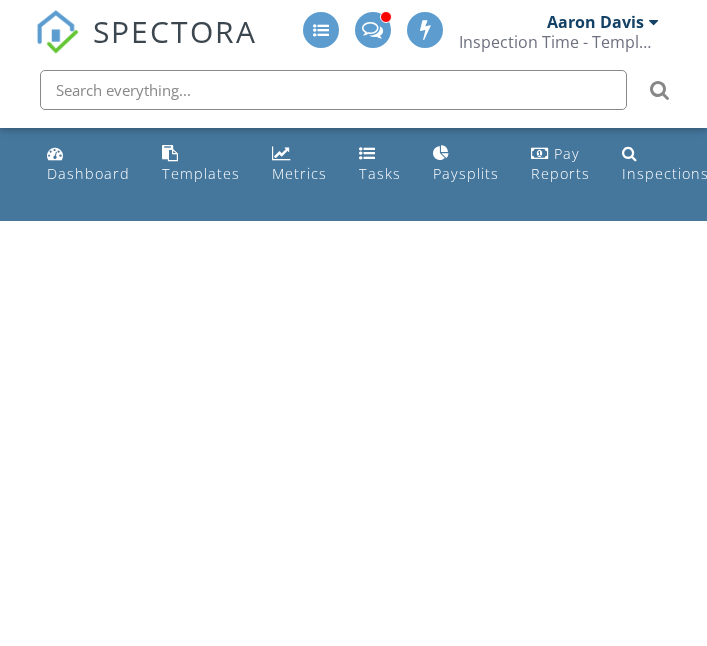 scroll, scrollTop: 0, scrollLeft: 0, axis: both 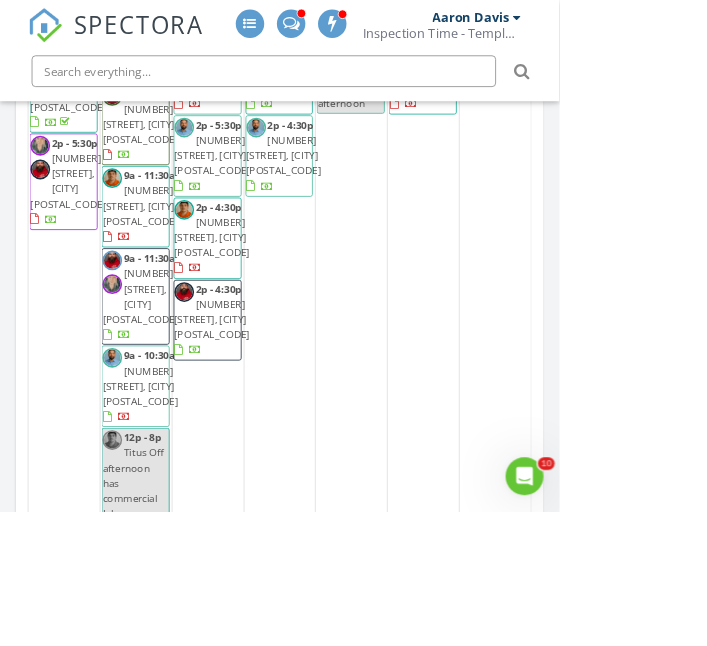 click on "SPECTORA
Aaron Davis
Inspection Time - Temple/Waco
Role:
Inspector
Change Role
Dashboard
New Inspection
Inspections
Calendar
Template Editor
Contacts
Automations
Team
Metrics
Payments
Data Exports
Billing
Conversations
Tasks
Reporting
Advanced
Equipment
Settings
What's New
Sign Out
Change Active Role
Your account has more than one possible role. Please choose how you'd like to view the site:
Company/Agency
City
Role
Dashboard
Templates
Metrics
Tasks
Paysplits
Pay Reports
Inspections
Settings
Support Center
All schedulers" at bounding box center [353, 2257] 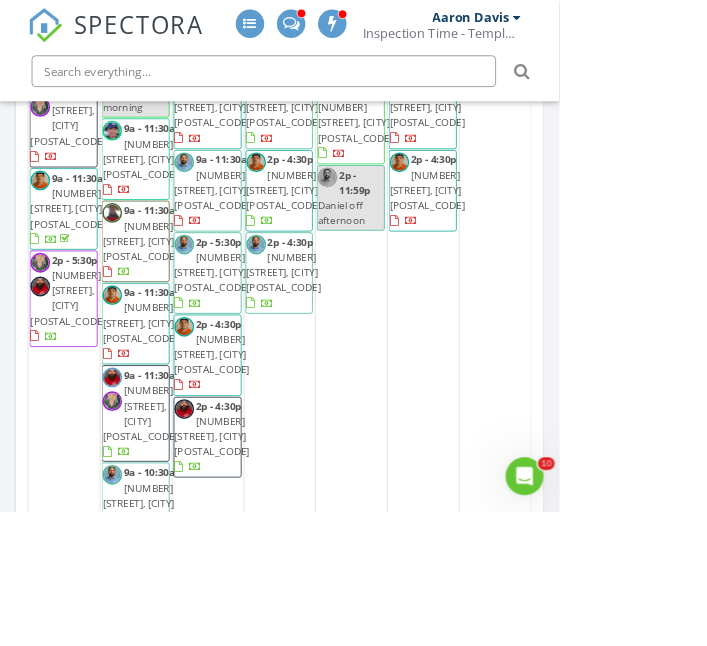 scroll, scrollTop: 976, scrollLeft: 0, axis: vertical 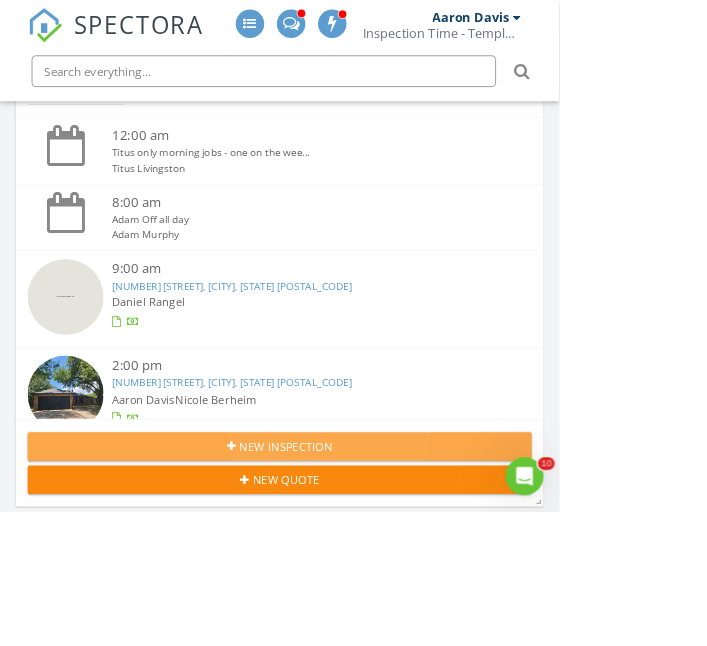 click on "New Inspection" at bounding box center (353, 564) 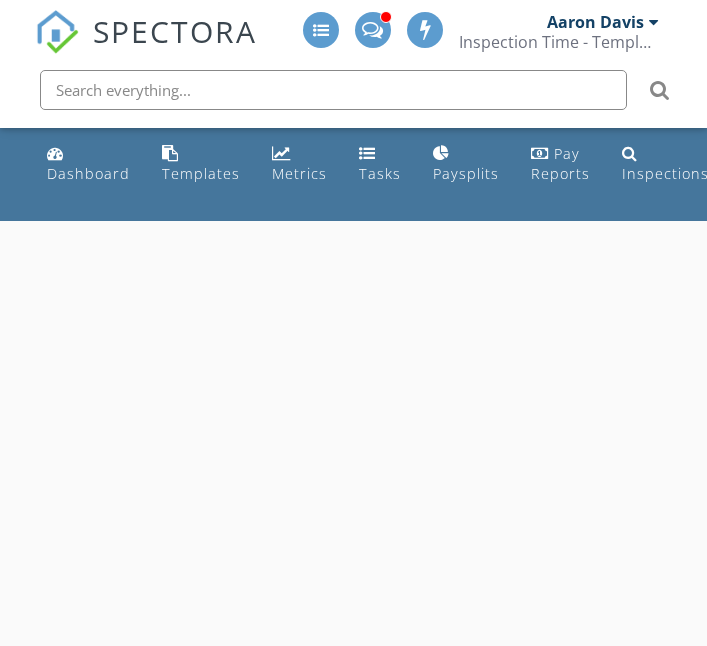 scroll, scrollTop: 0, scrollLeft: 0, axis: both 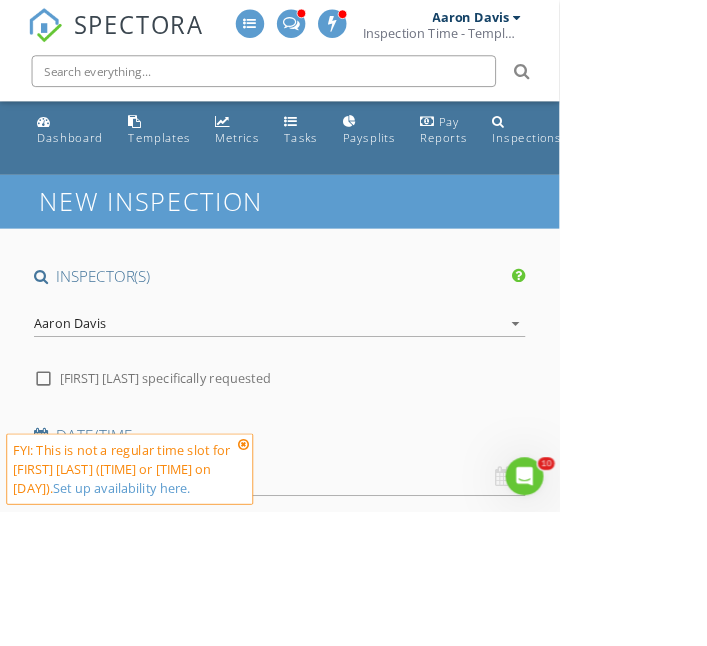 click on "Aaron Davis" at bounding box center (88, 409) 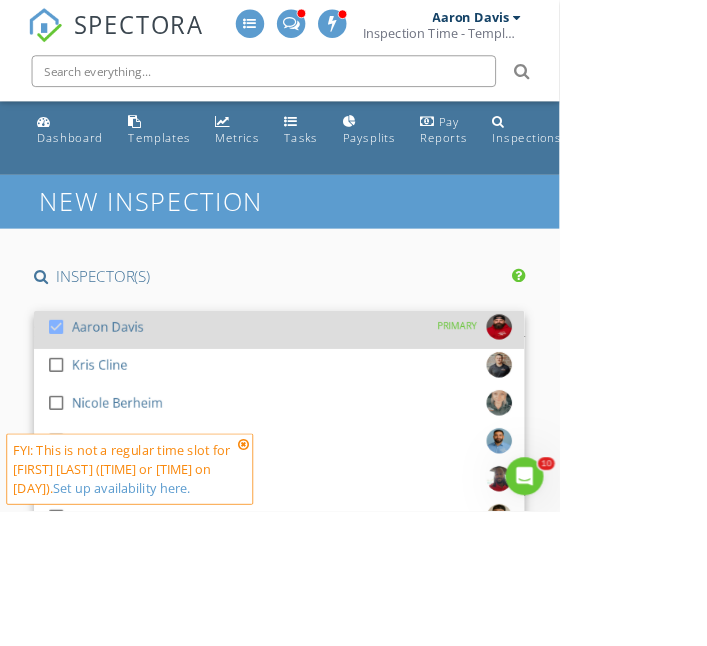click at bounding box center [71, 413] 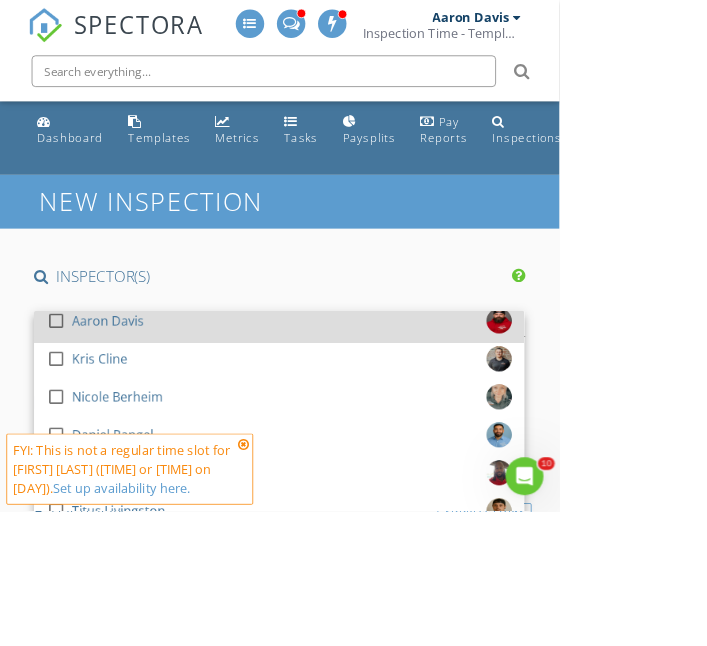 scroll, scrollTop: 0, scrollLeft: 0, axis: both 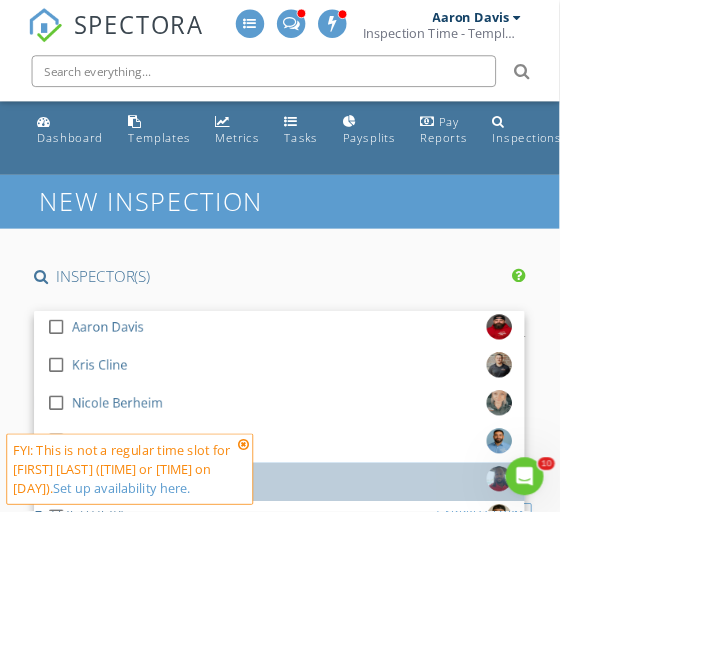 click on "Markell Jordan" at bounding box center (145, 605) 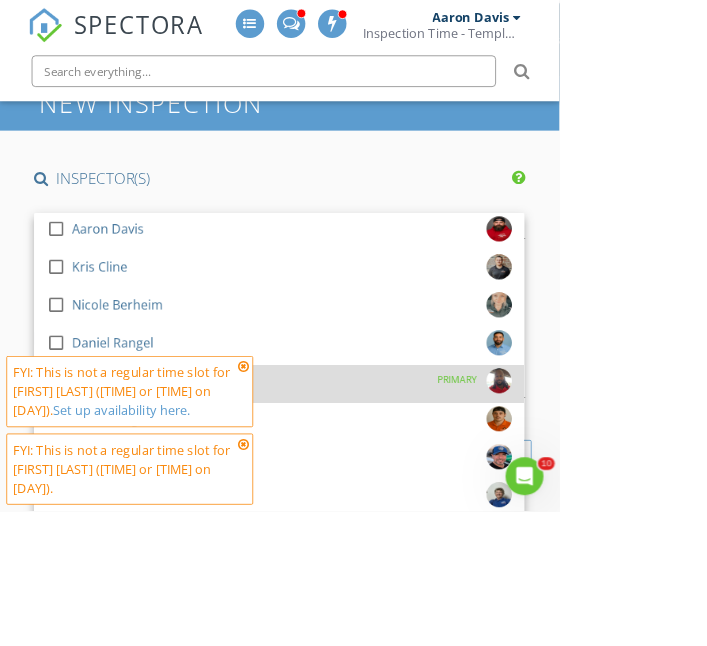 scroll, scrollTop: 120, scrollLeft: 0, axis: vertical 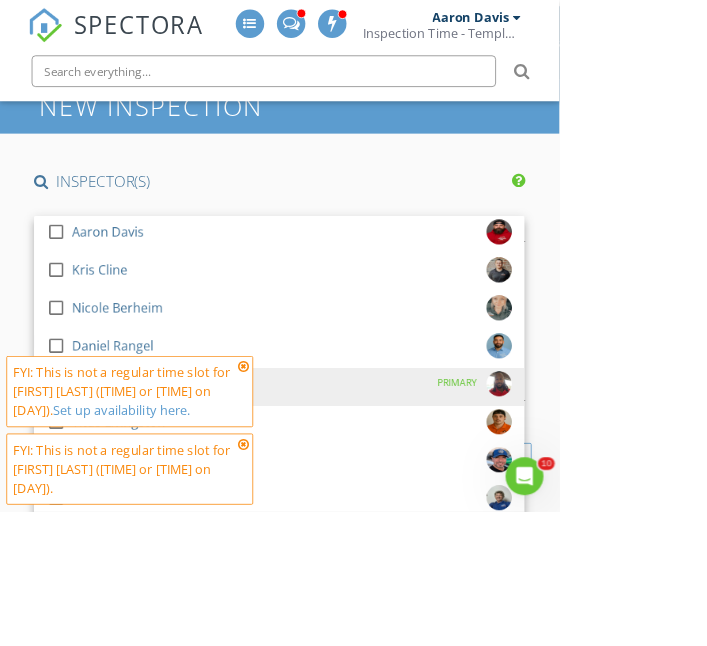click at bounding box center [308, 463] 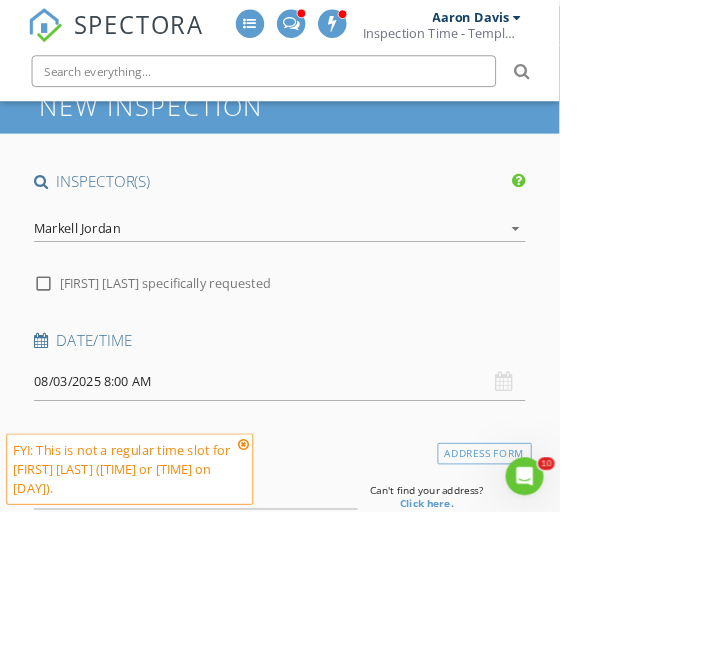 click at bounding box center [308, 561] 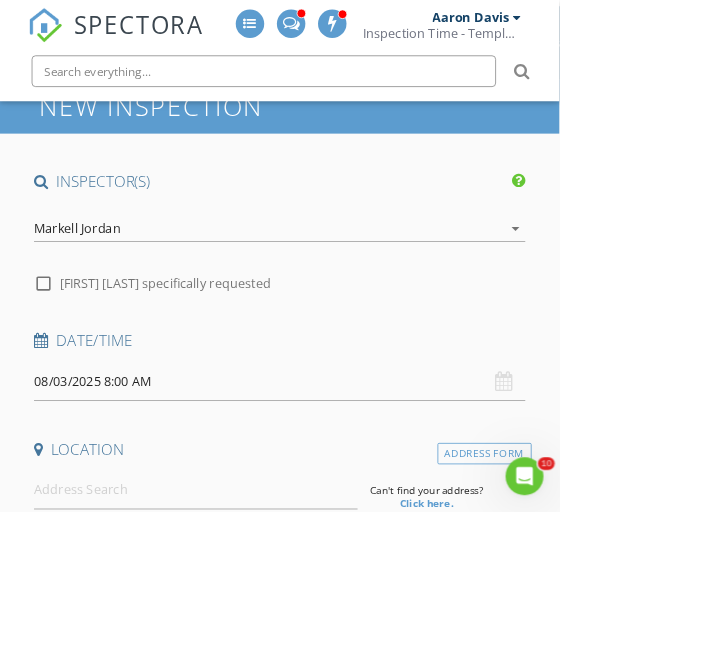 click on "08/03/2025 8:00 AM" at bounding box center [353, 482] 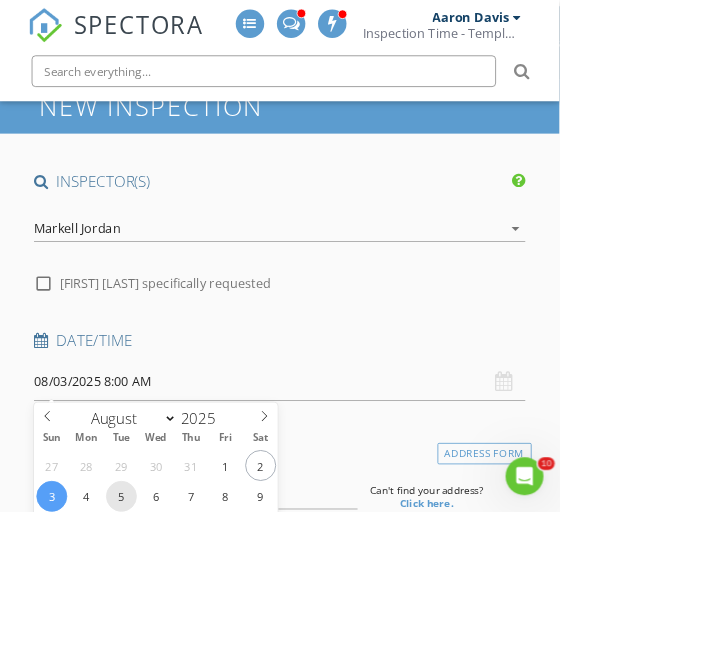 type on "08/05/2025 8:00 AM" 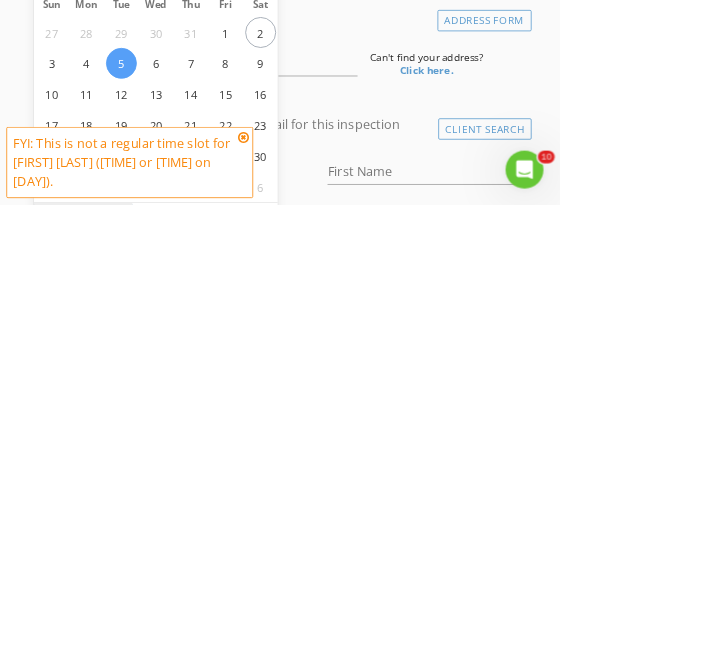 scroll, scrollTop: 279, scrollLeft: 0, axis: vertical 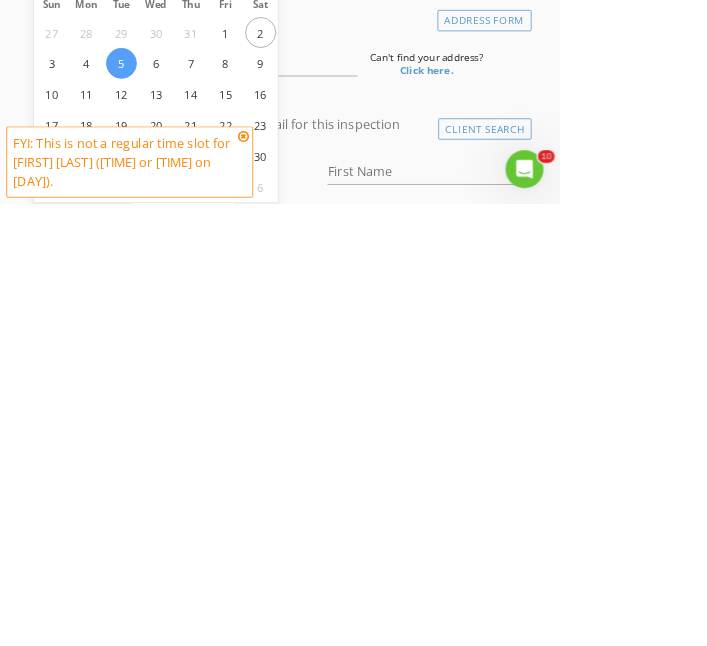 click on "AM" at bounding box center [323, 664] 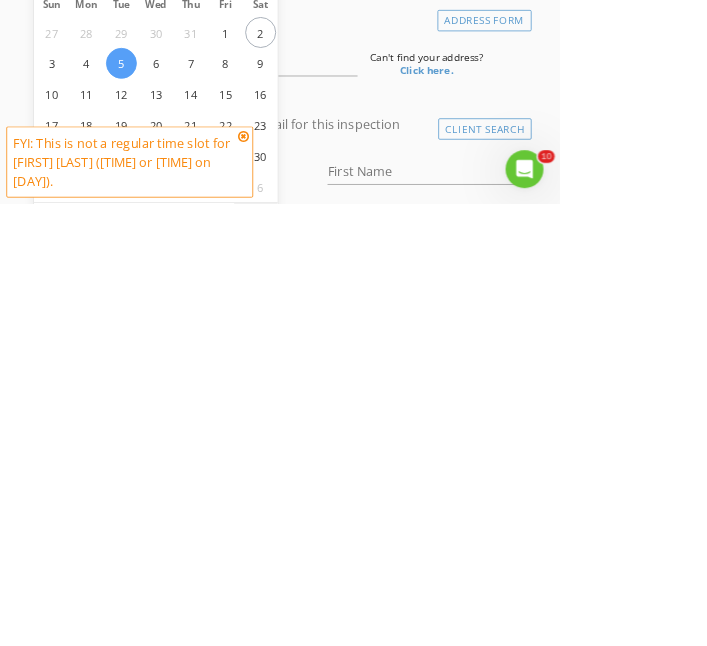 scroll, scrollTop: 279, scrollLeft: 0, axis: vertical 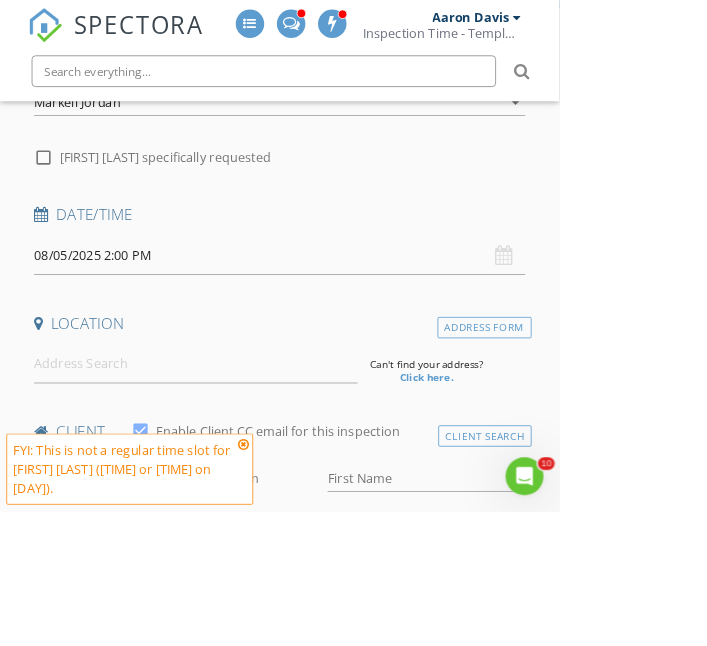 click on "SPECTORA
Aaron Davis
Inspection Time - Temple/Waco
Role:
Inspector
Change Role
Dashboard
New Inspection
Inspections
Calendar
Template Editor
Contacts
Automations
Team
Metrics
Payments
Data Exports
Billing
Conversations
Tasks
Reporting
Advanced
Equipment
Settings
What's New
Sign Out
Change Active Role
Your account has more than one possible role. Please choose how you'd like to view the site:
Company/Agency
City
Role
Dashboard
Templates
Metrics
Tasks
Paysplits
Pay Reports
Inspections
Settings
Support Center
Google Listing Truck Tiktok Porch" at bounding box center [353, 1630] 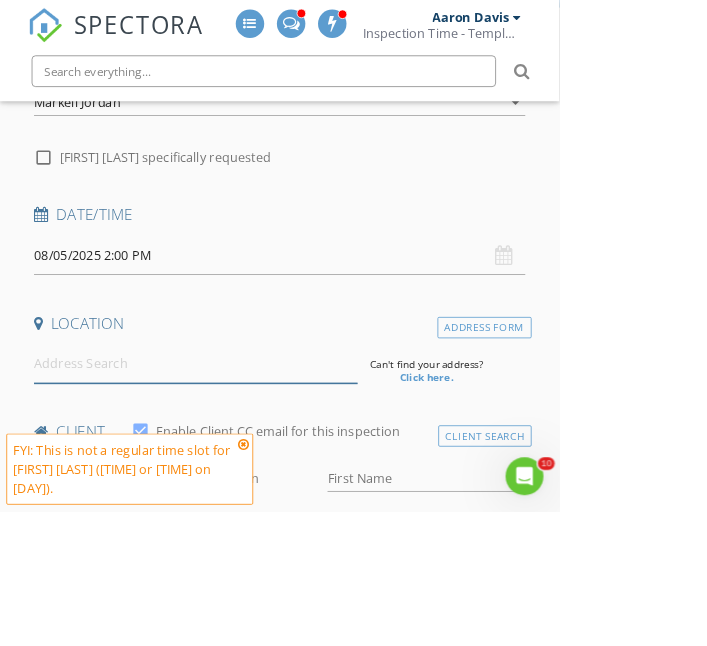 click at bounding box center [247, 460] 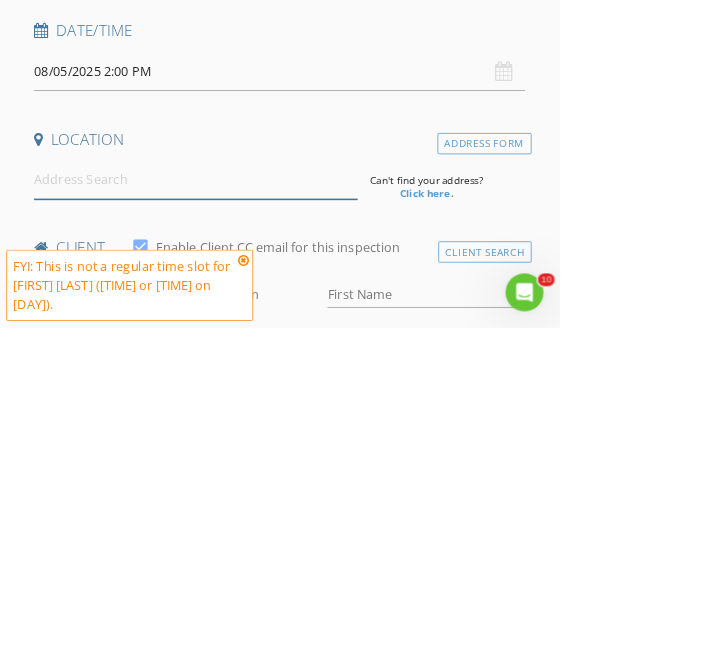 scroll, scrollTop: 279, scrollLeft: 0, axis: vertical 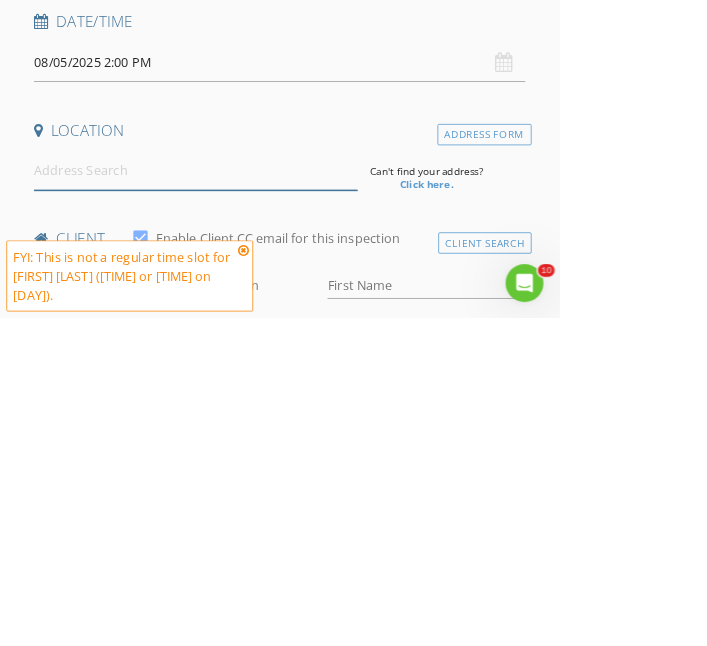 paste on "Bobbie Johnson tyandtj12@hotmail.com 214-734-8582 Add sewer scope Paula Baldwin  Paulabaldwinrealtor@gmail.com.   +1 (817) 846-8166  Property address is 117 Brook Hollow Lane Weatherford" 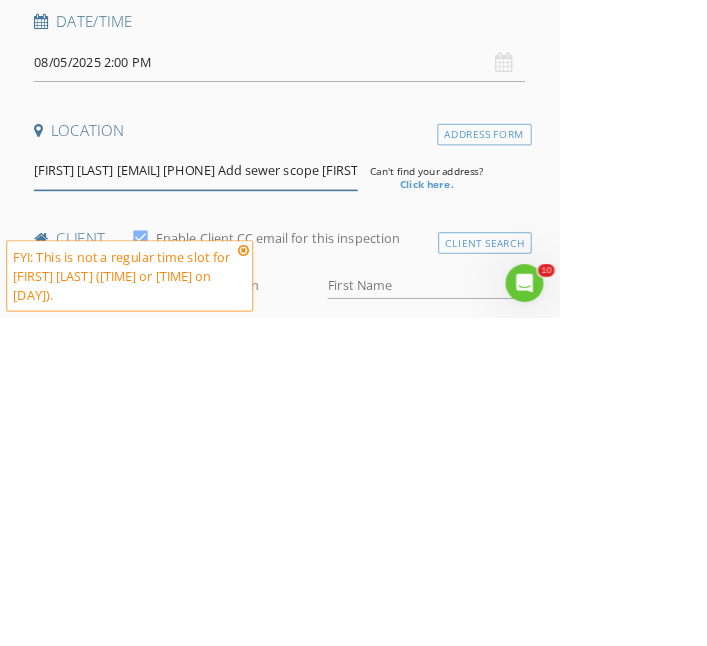 scroll, scrollTop: 0, scrollLeft: 1062, axis: horizontal 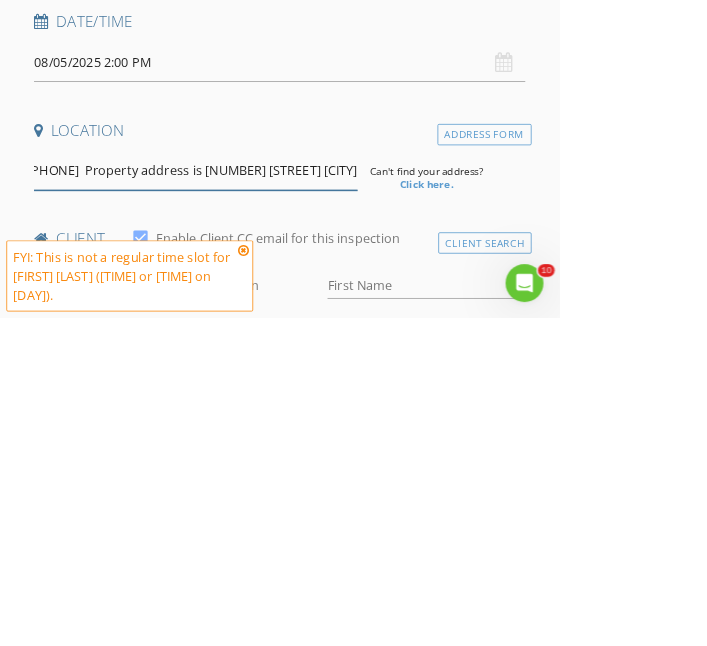 click on "Bobbie Johnson tyandtj12@hotmail.com 214-734-8582 Add sewer scope Paula Baldwin  Paulabaldwinrealtor@gmail.com.   +1 (817) 846-8166  Property address is 117 Brook Hollow Lane Weatherford" at bounding box center (247, 460) 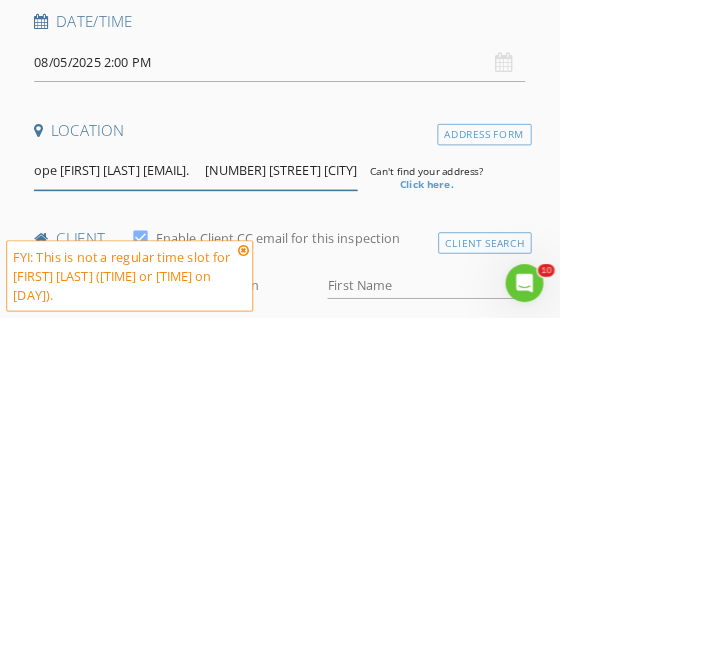 scroll, scrollTop: 0, scrollLeft: 782, axis: horizontal 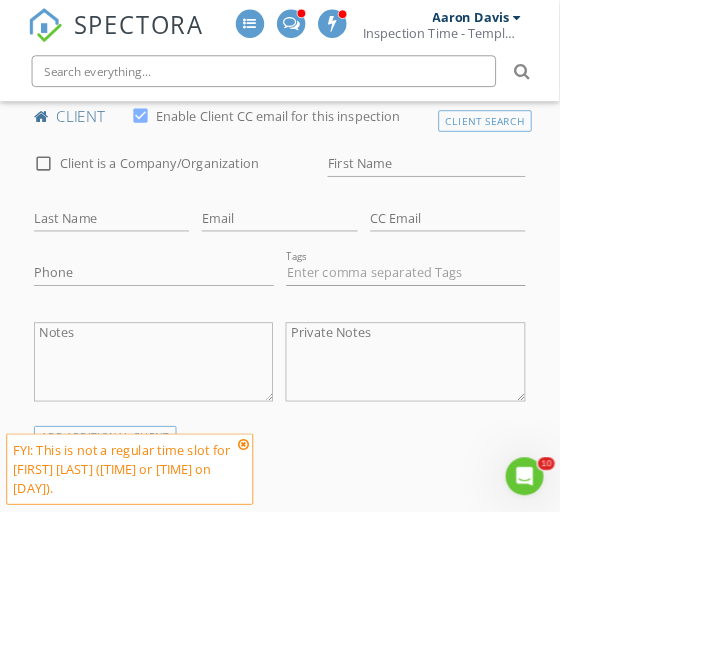 type on "Bobbie Johnson tyandtj12@hotmail.com 214-734-8582 Add sewer scope Paula Baldwin  Paulabaldwinrealtor@gmail.com.     117 Brook Hollow Lane Weatherford" 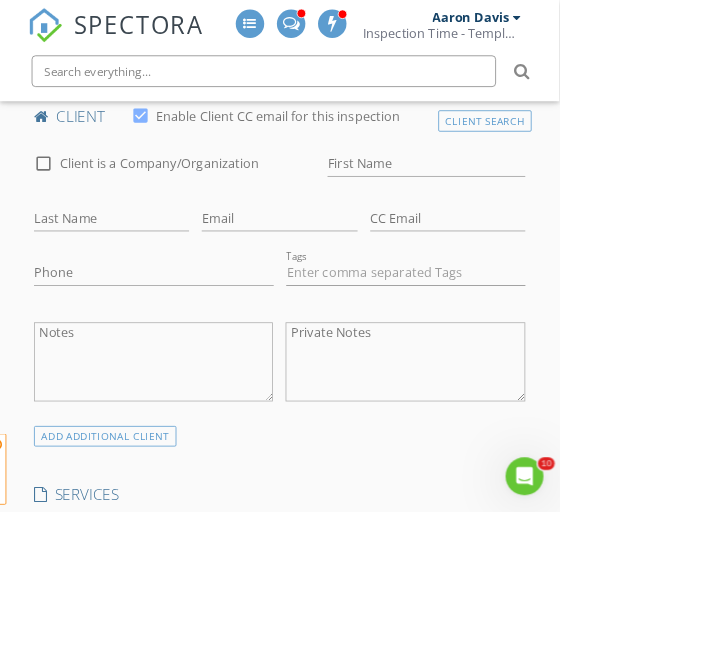 scroll, scrollTop: 0, scrollLeft: 0, axis: both 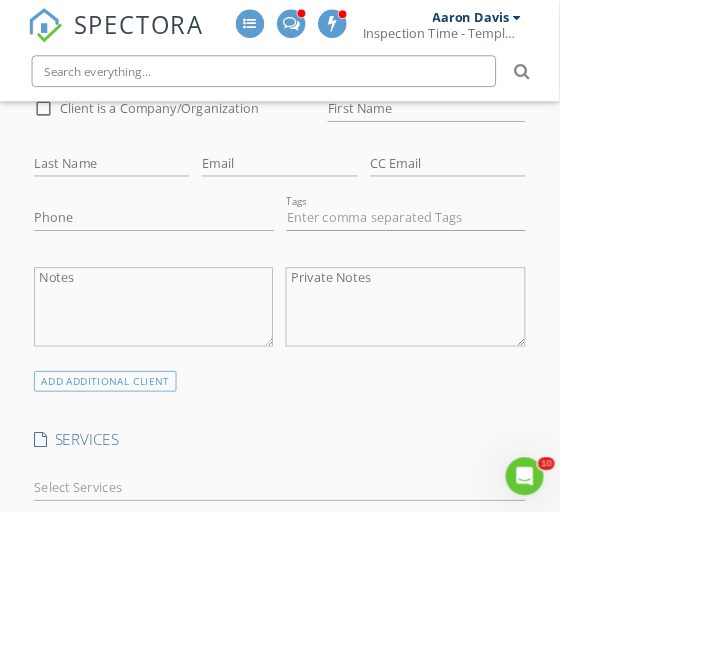 click at bounding box center [339, 616] 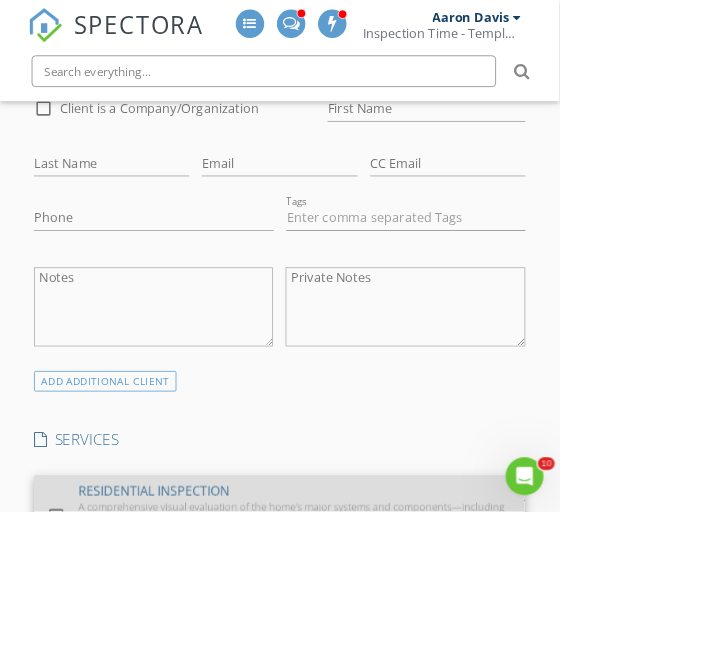 click at bounding box center (71, 652) 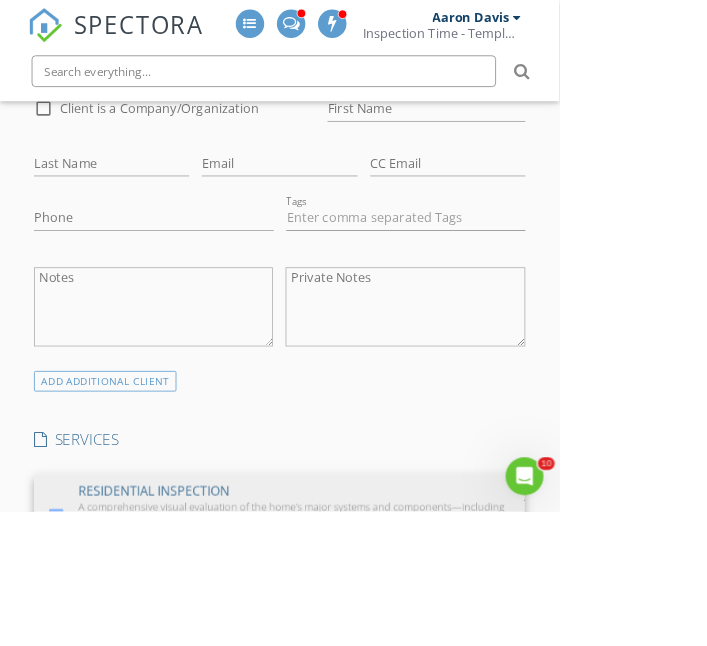 click on "SPECTORA
Aaron Davis
Inspection Time - Temple/Waco
Role:
Inspector
Change Role
Dashboard
New Inspection
Inspections
Calendar
Template Editor
Contacts
Automations
Team
Metrics
Payments
Data Exports
Billing
Conversations
Tasks
Reporting
Advanced
Equipment
Settings
What's New
Sign Out
Change Active Role
Your account has more than one possible role. Please choose how you'd like to view the site:
Company/Agency
City
Role
Dashboard
Templates
Metrics
Tasks
Paysplits
Pay Reports
Inspections
Settings
Support Center
Google Listing Truck Tiktok Porch" at bounding box center (353, 1210) 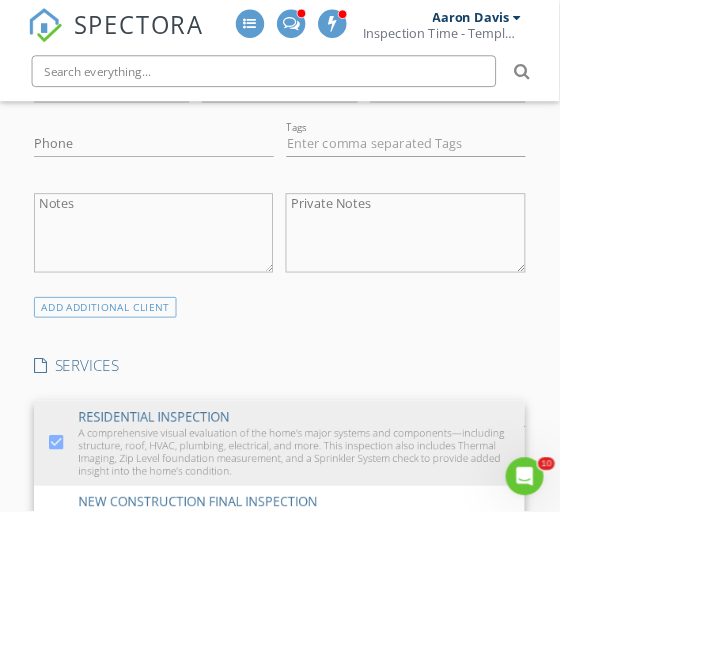 scroll, scrollTop: 843, scrollLeft: 0, axis: vertical 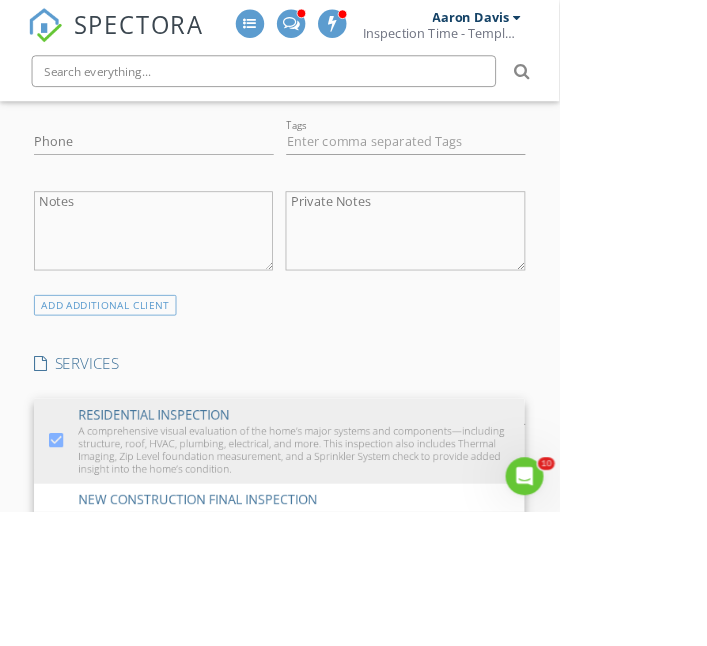 click on "SPECTORA
Aaron Davis
Inspection Time - Temple/Waco
Role:
Inspector
Change Role
Dashboard
New Inspection
Inspections
Calendar
Template Editor
Contacts
Automations
Team
Metrics
Payments
Data Exports
Billing
Conversations
Tasks
Reporting
Advanced
Equipment
Settings
What's New
Sign Out
Change Active Role
Your account has more than one possible role. Please choose how you'd like to view the site:
Company/Agency
City
Role
Dashboard
Templates
Metrics
Tasks
Paysplits
Pay Reports
Inspections
Settings
Support Center
Google Listing Truck Tiktok Porch" at bounding box center (353, 1114) 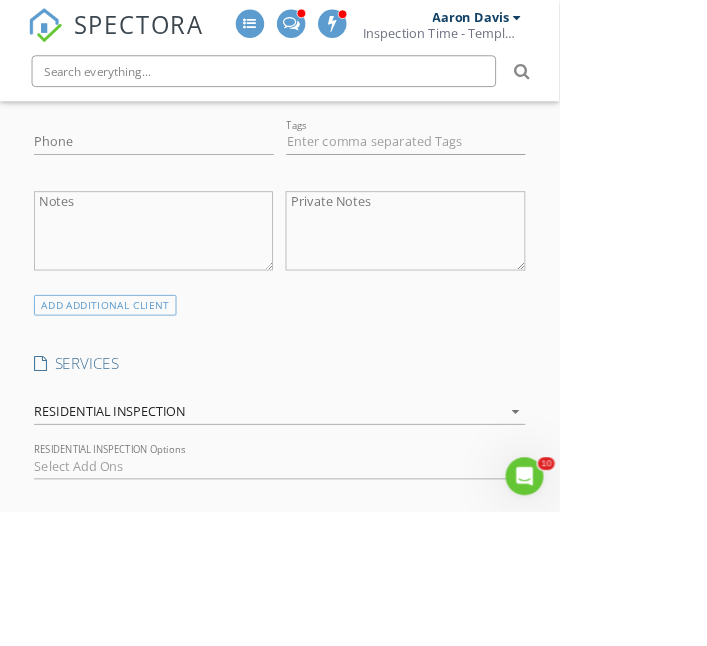 click at bounding box center (339, 589) 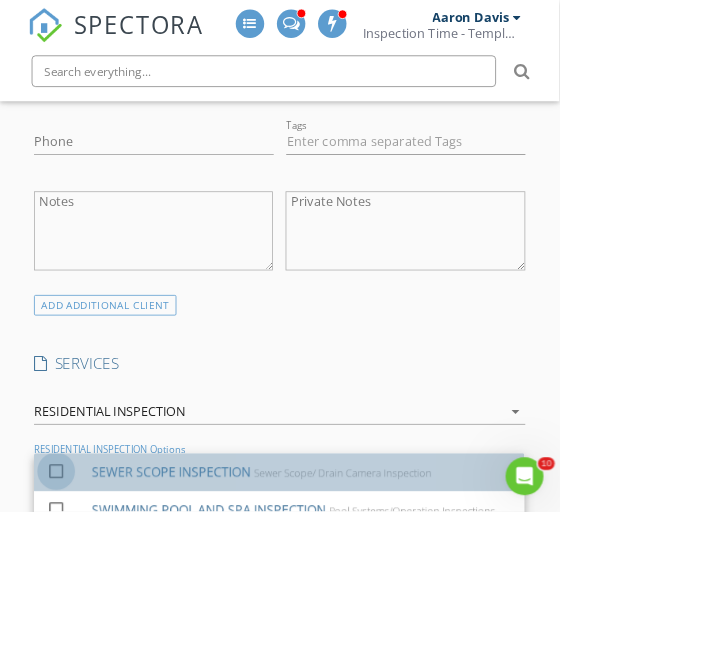 click at bounding box center (71, 595) 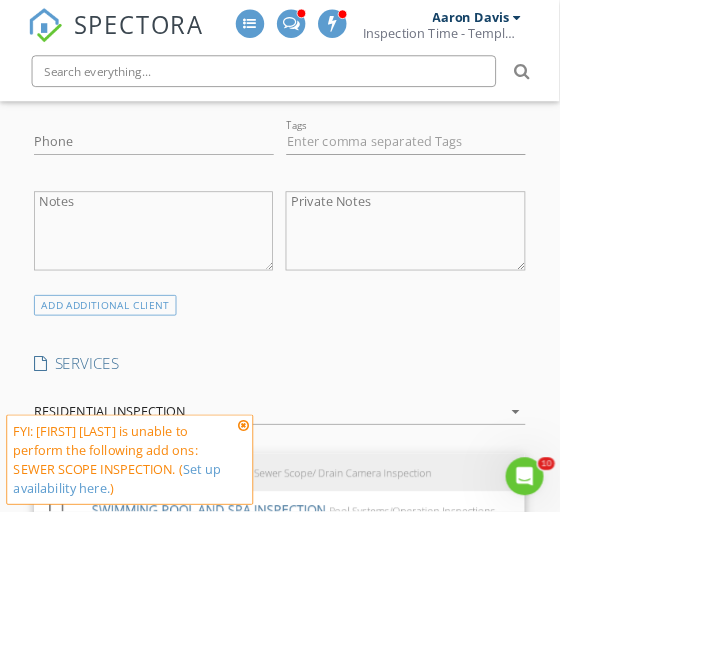 click on "SPECTORA
Aaron Davis
Inspection Time - Temple/Waco
Role:
Inspector
Change Role
Dashboard
New Inspection
Inspections
Calendar
Template Editor
Contacts
Automations
Team
Metrics
Payments
Data Exports
Billing
Conversations
Tasks
Reporting
Advanced
Equipment
Settings
What's New
Sign Out
Change Active Role
Your account has more than one possible role. Please choose how you'd like to view the site:
Company/Agency
City
Role
Dashboard
Templates
Metrics
Tasks
Paysplits
Pay Reports
Inspections
Settings
Support Center
Google Listing Truck Tiktok Porch" at bounding box center (353, 1143) 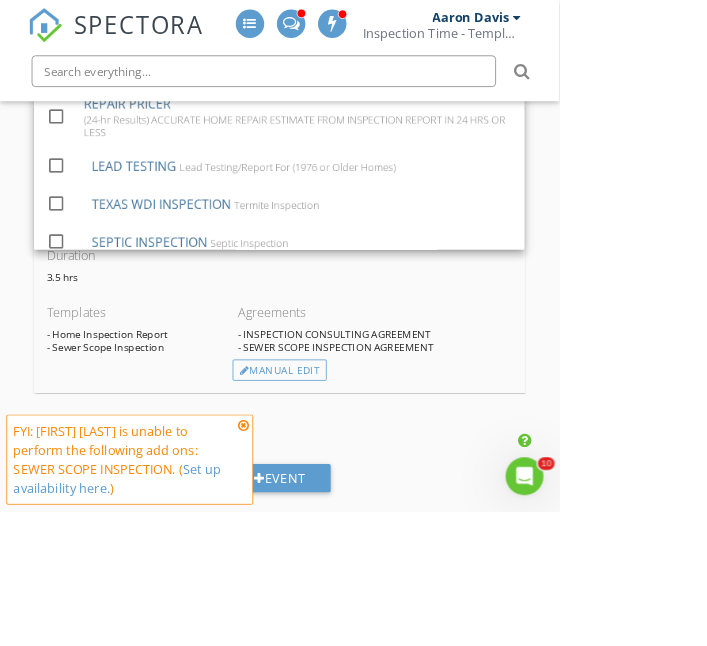 click at bounding box center [308, 537] 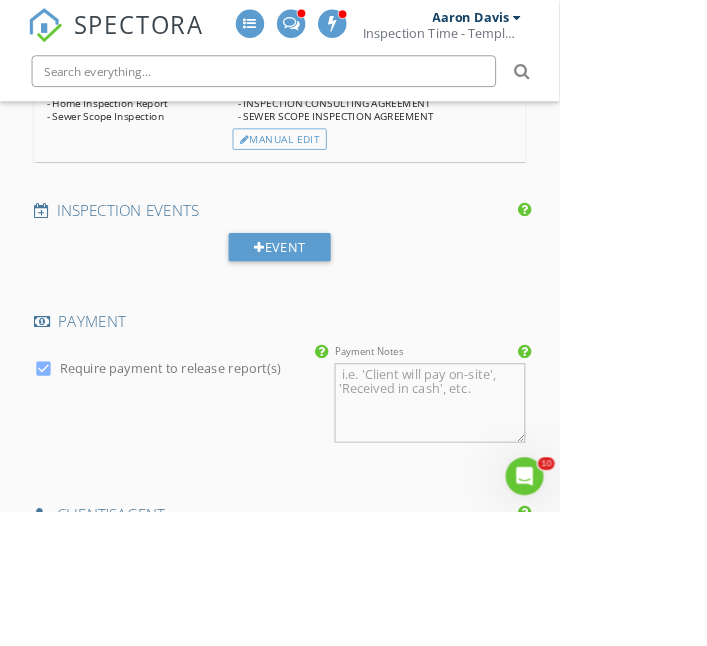 scroll, scrollTop: 1697, scrollLeft: 0, axis: vertical 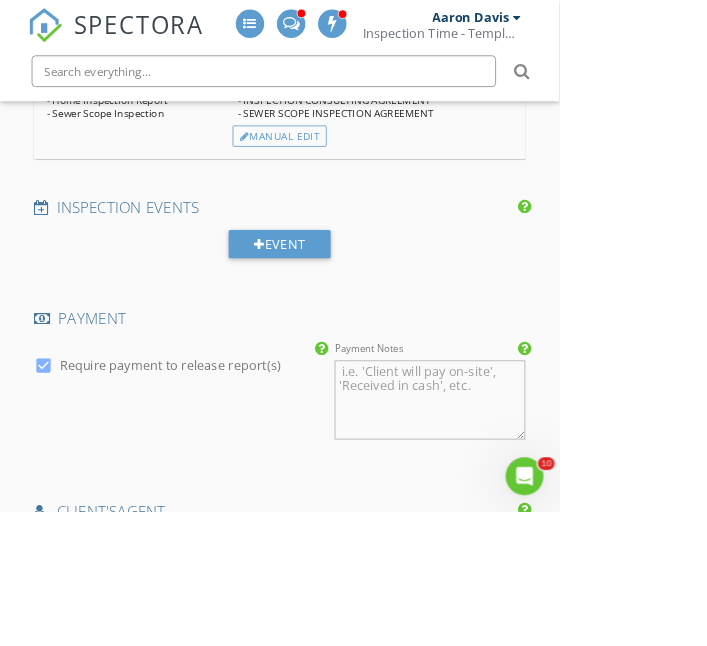 click on "AGENT FORM" at bounding box center [95, 755] 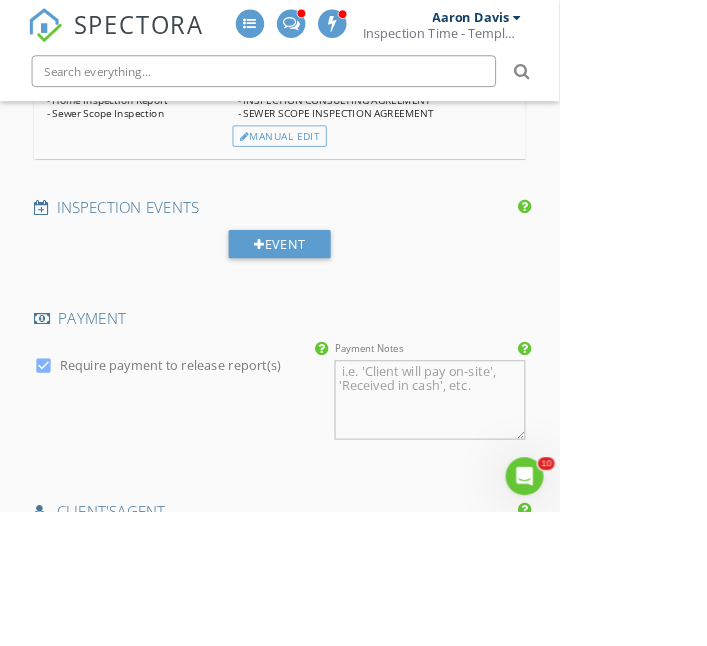 click on "Phone" at bounding box center [339, 774] 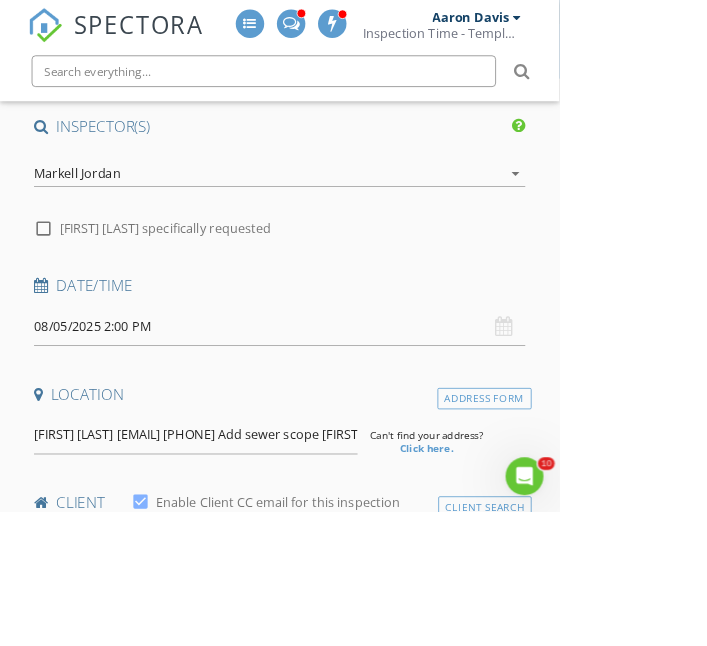 scroll, scrollTop: 273, scrollLeft: 0, axis: vertical 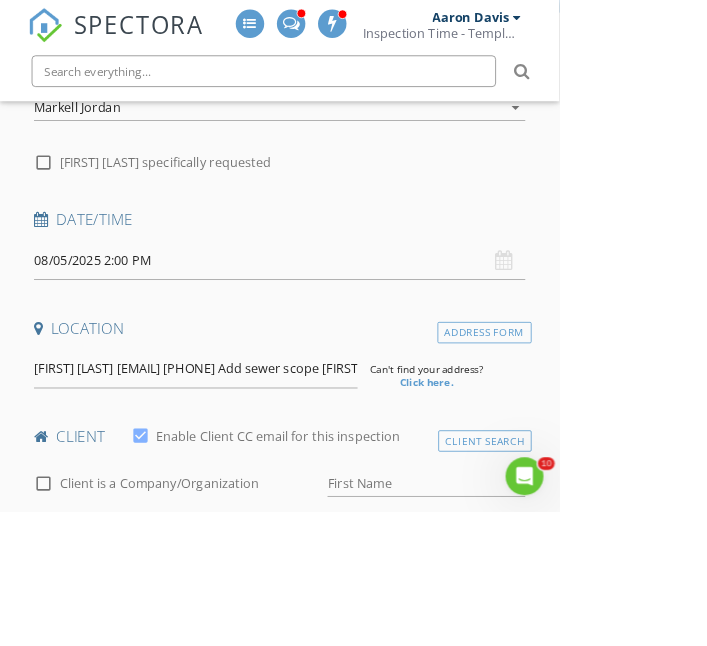type on "[PHONE]" 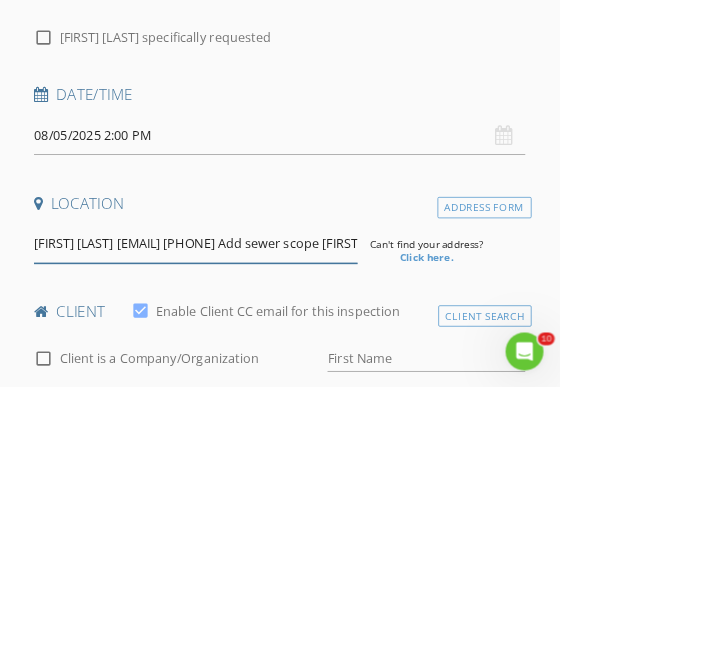 scroll, scrollTop: 273, scrollLeft: 0, axis: vertical 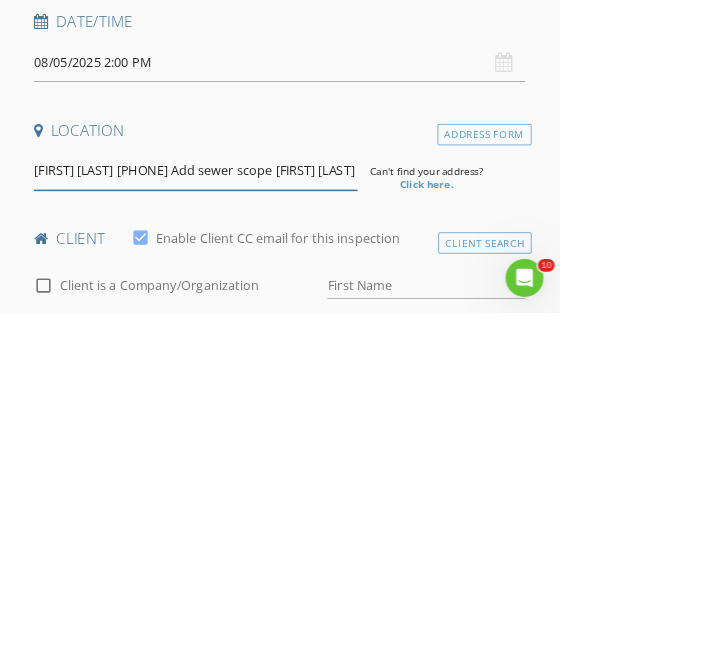 click on "Bobbie Johnson  214-734-8582 Add sewer scope Paula Baldwin  Paulabaldwinrealtor@gmail.com.     117 Brook Hollow Lane Weatherford" at bounding box center [247, 466] 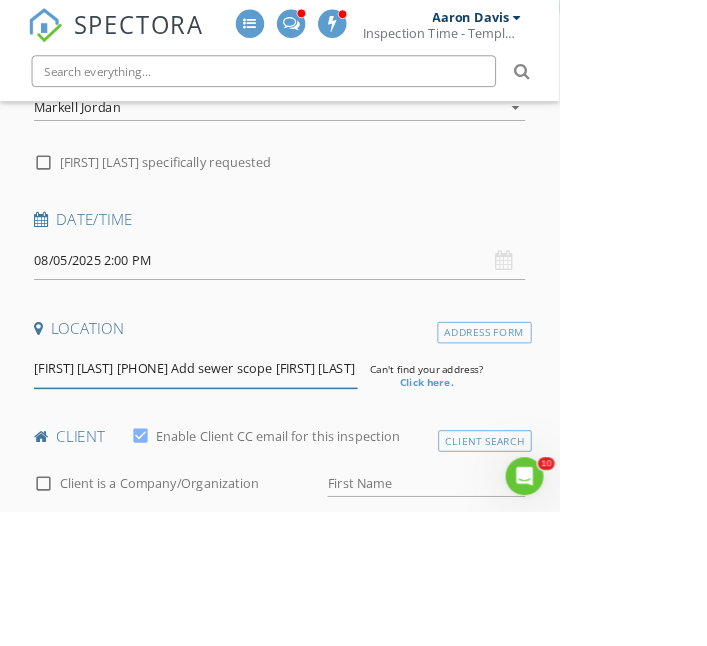 type on "Bobbie Johnson  214-734-8582 Add sewer scope Paula Baldwin  Paulabaldwinrealtor@gmail.com.     117 Brook Hollow Lane Weatherford" 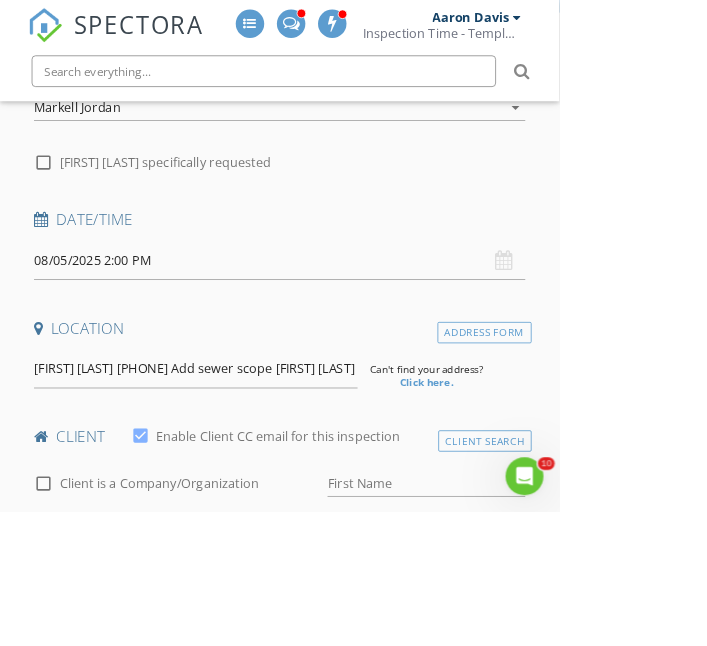 click on "Email" at bounding box center [353, 680] 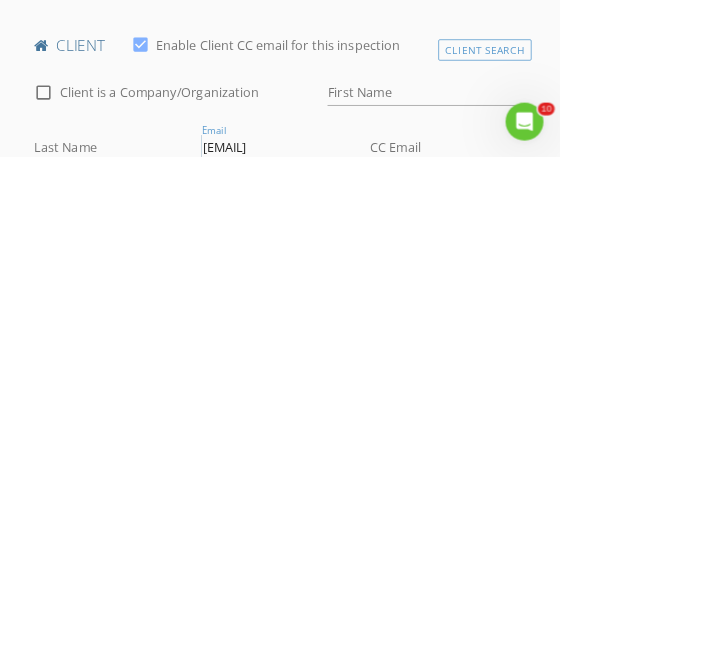 scroll, scrollTop: 319, scrollLeft: 0, axis: vertical 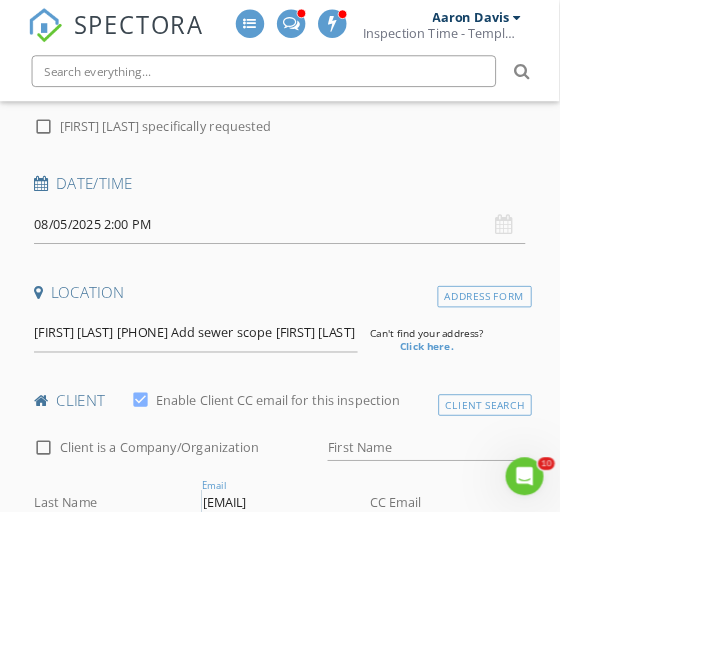type on "[EMAIL]" 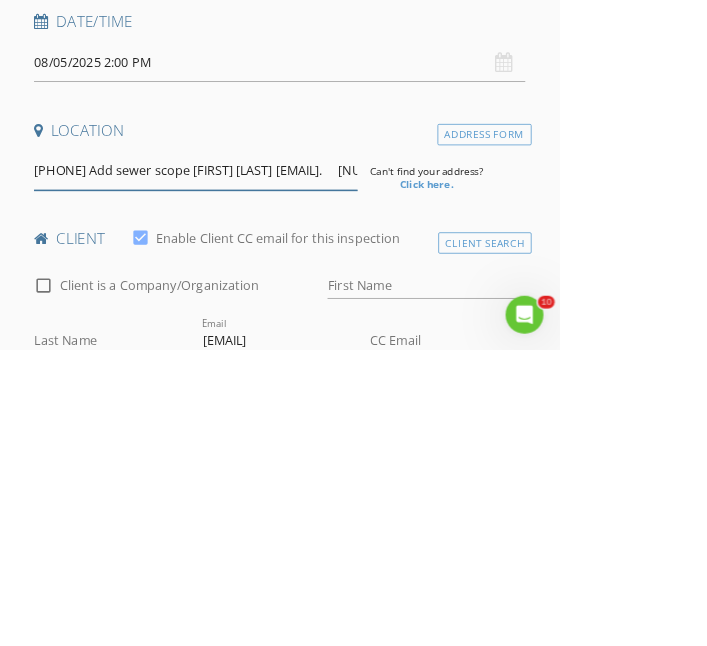 scroll, scrollTop: 319, scrollLeft: 0, axis: vertical 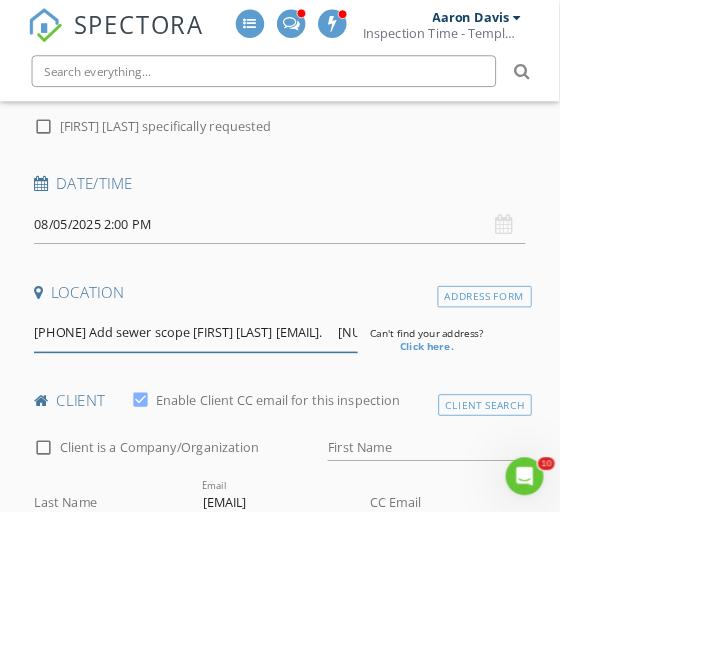 type on "214-734-8582 Add sewer scope Paula Baldwin  Paulabaldwinrealtor@gmail.com.     117 Brook Hollow Lane Weatherford" 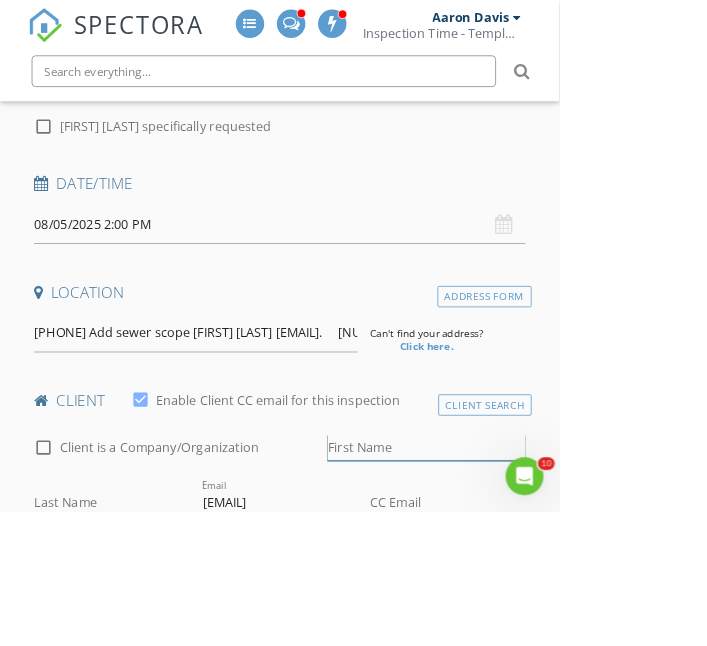 click on "First Name" at bounding box center [539, 565] 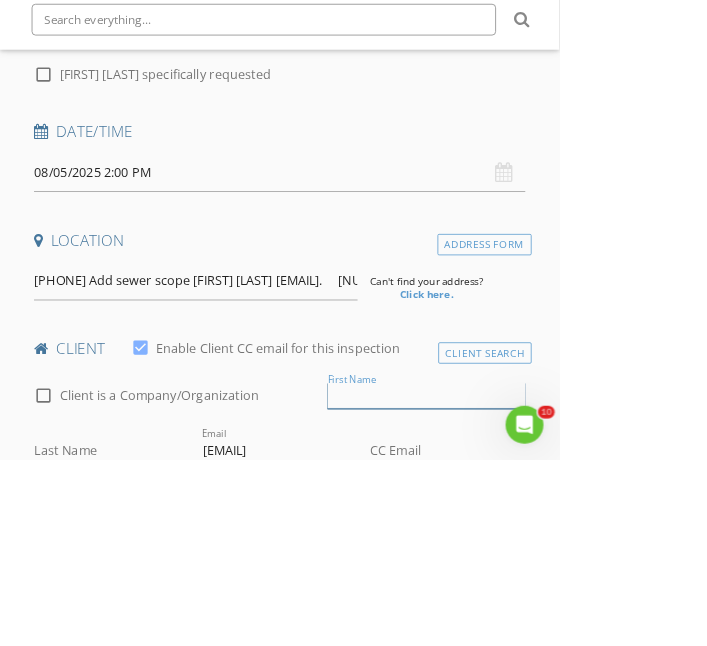 scroll, scrollTop: 319, scrollLeft: 0, axis: vertical 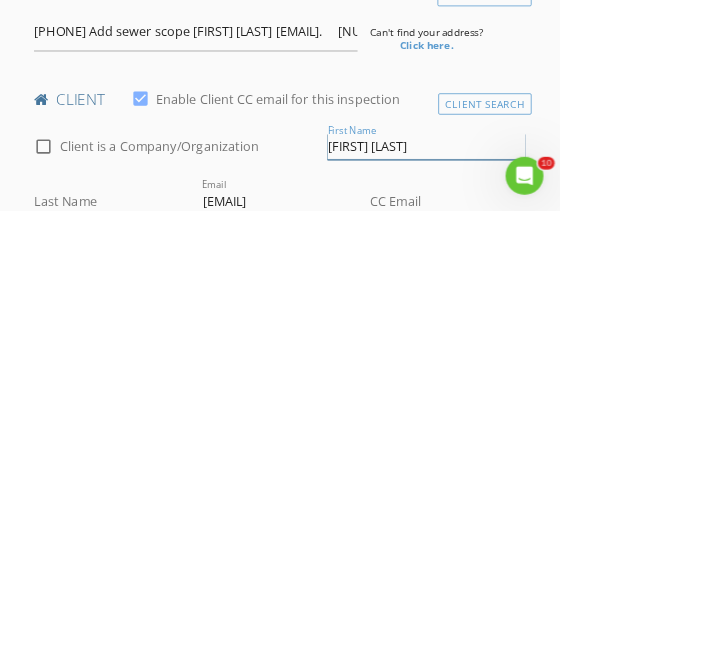 click on "[CLIENT_NAME]" at bounding box center (539, 565) 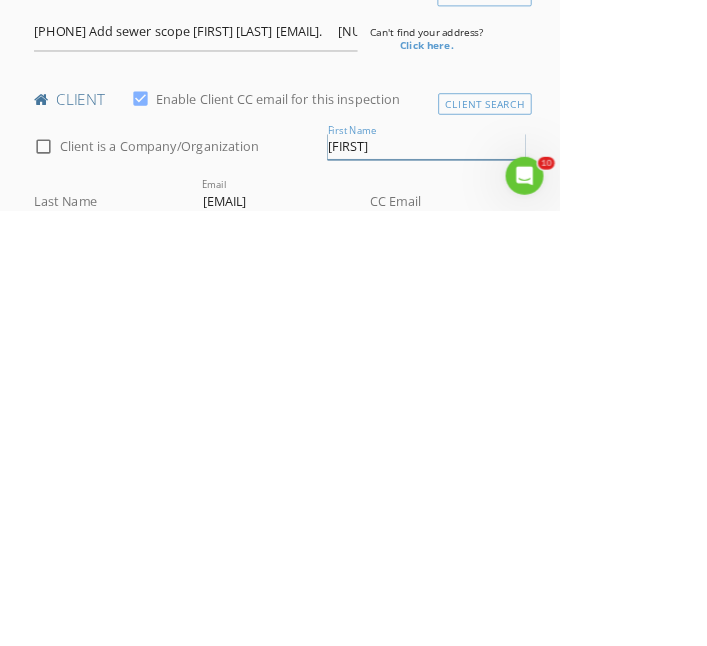 type on "[CLIENT_NAME]" 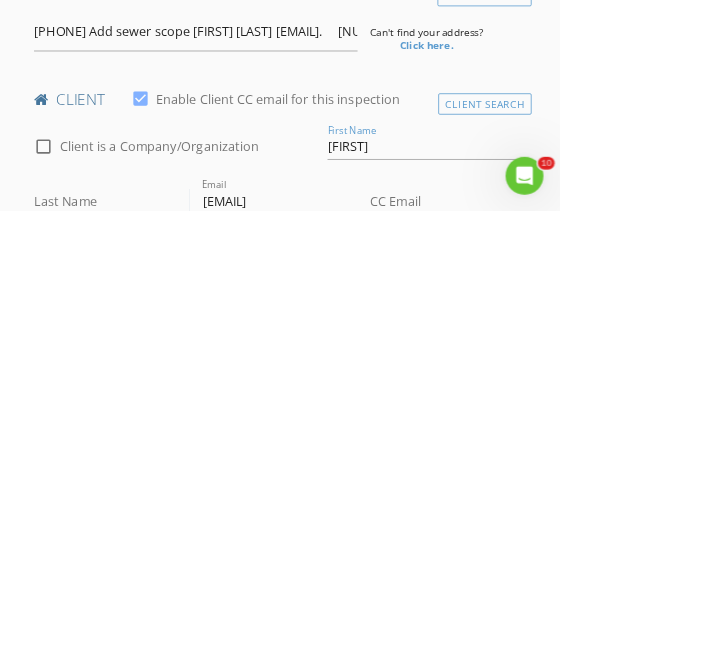 click on "Last Name" at bounding box center (141, 634) 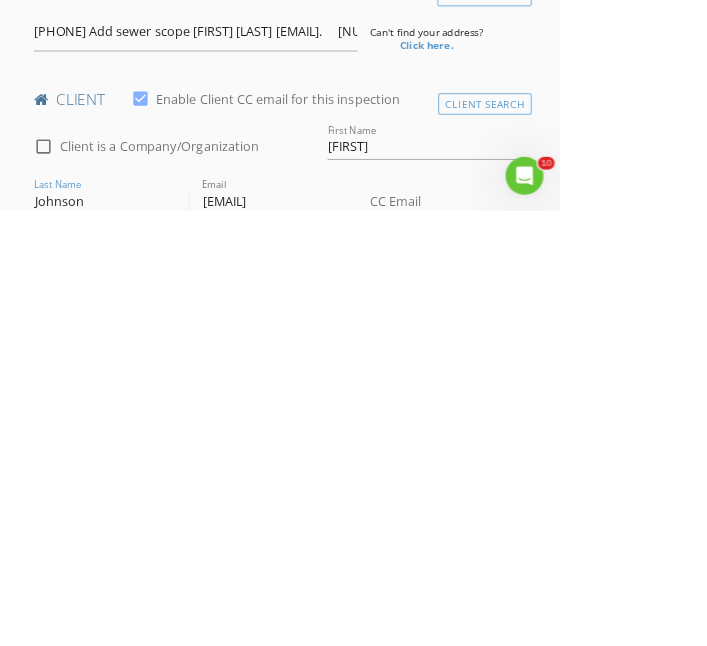 type on "Johnson" 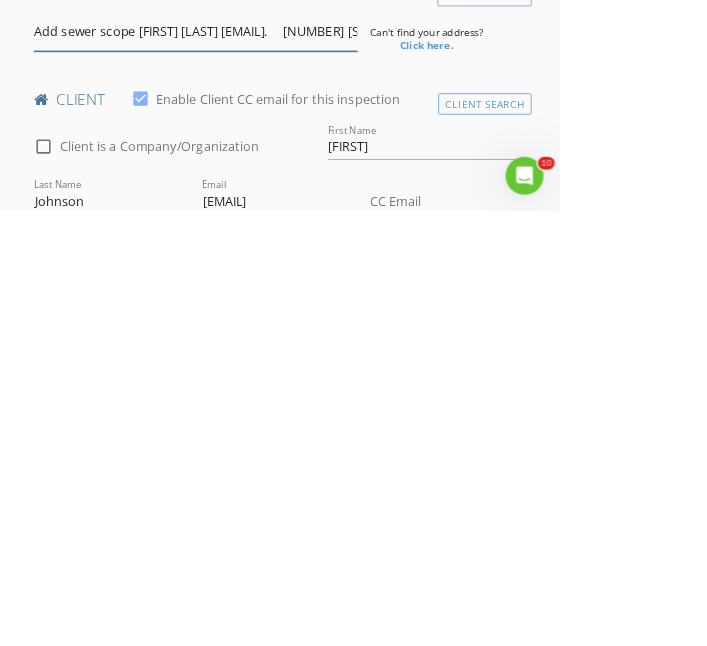 type on "Add sewer scope Paula Baldwin  Paulabaldwinrealtor@gmail.com.     117 Brook Hollow Lane Weatherford" 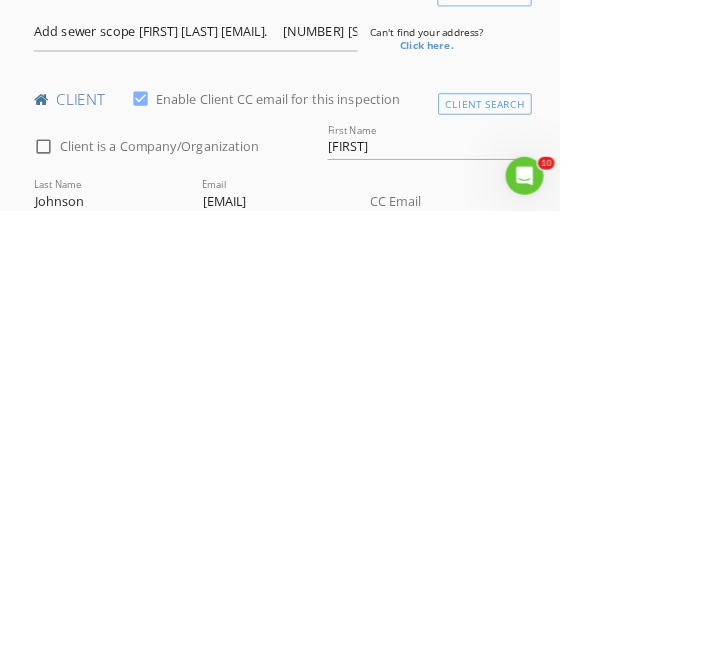 click on "Phone" at bounding box center (194, 703) 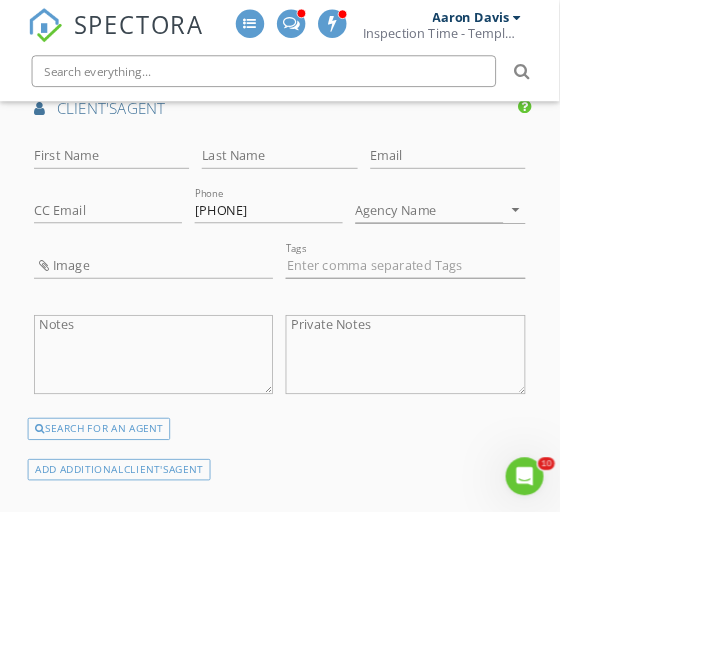 scroll, scrollTop: 2140, scrollLeft: 0, axis: vertical 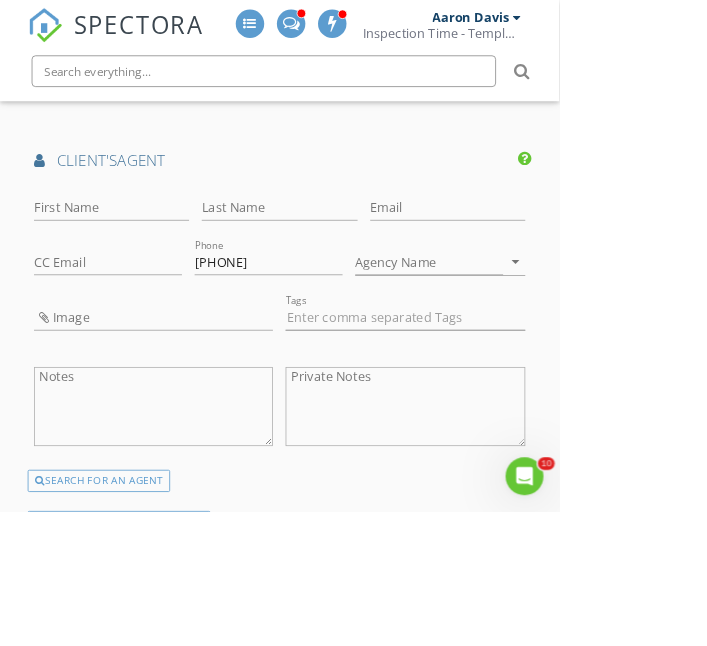 type on "Add sewer scope   Paulabaldwinrealtor@gmail.com.     117 Brook Hollow Lane Weatherford" 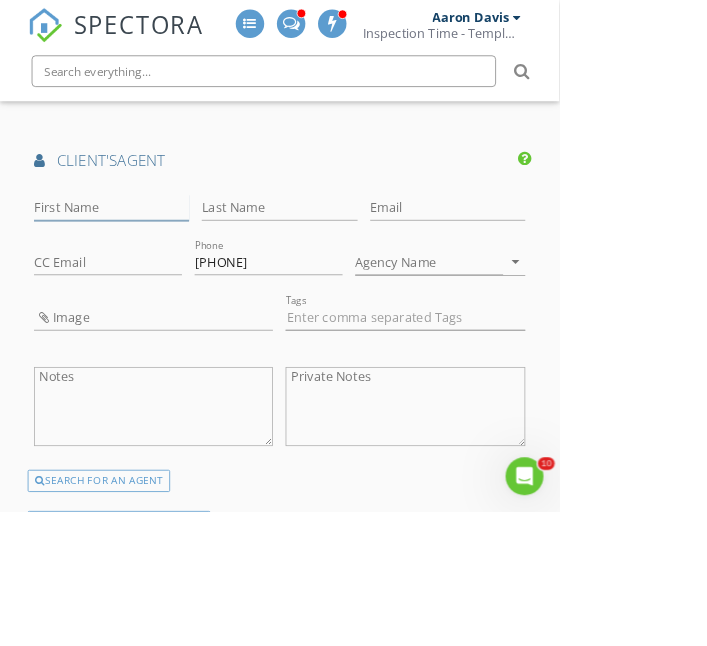 click on "First Name" at bounding box center (141, 262) 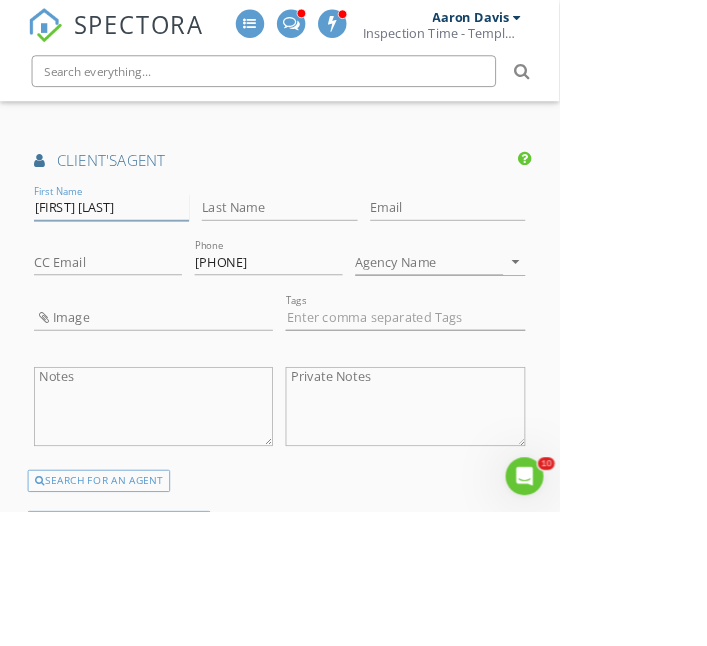 click on "[FIRST] [LAST]" at bounding box center (141, 262) 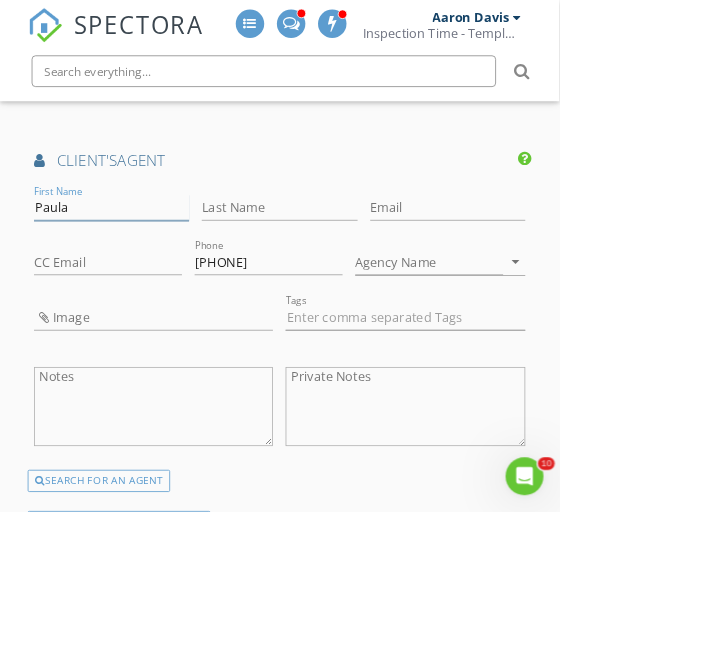 type on "Paula" 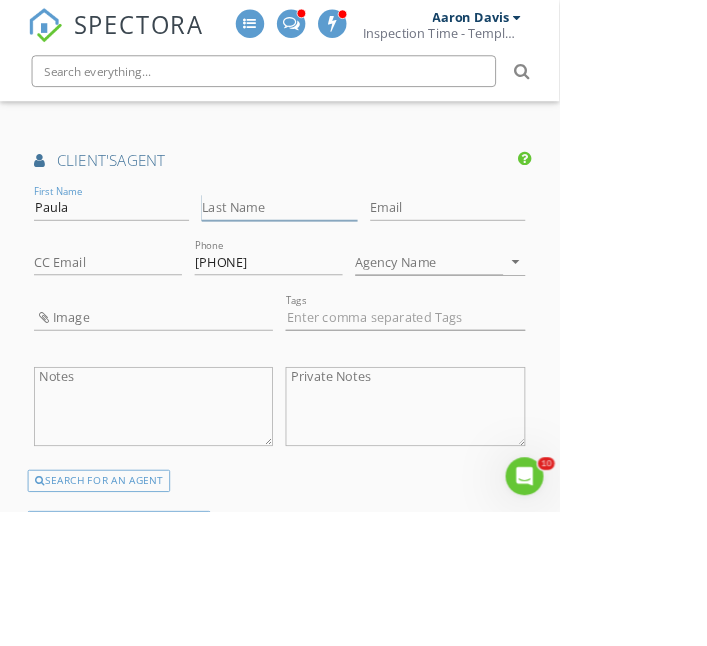 click on "Last Name" at bounding box center [353, 262] 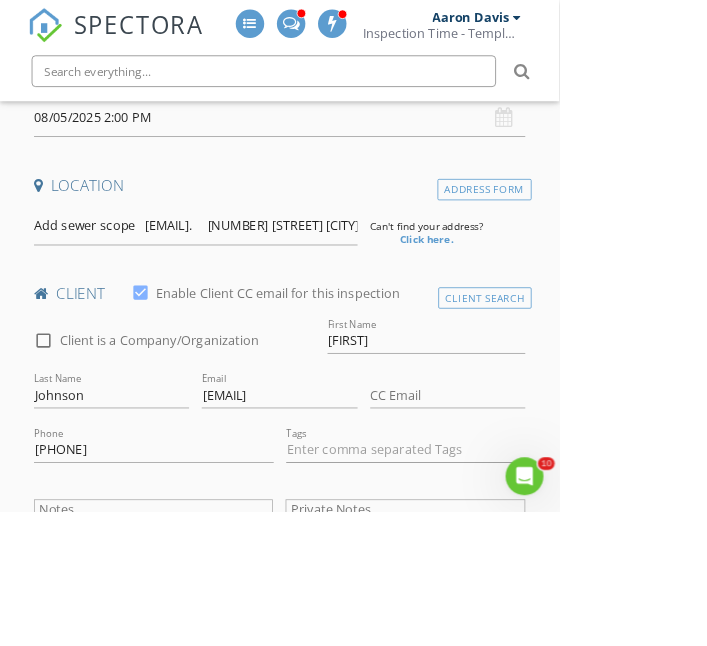 scroll, scrollTop: 450, scrollLeft: 0, axis: vertical 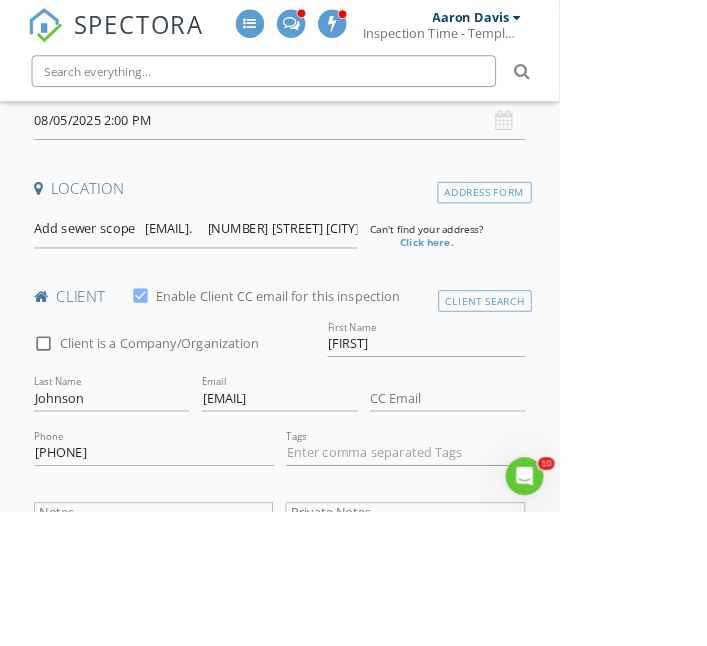 type on "Baldwin" 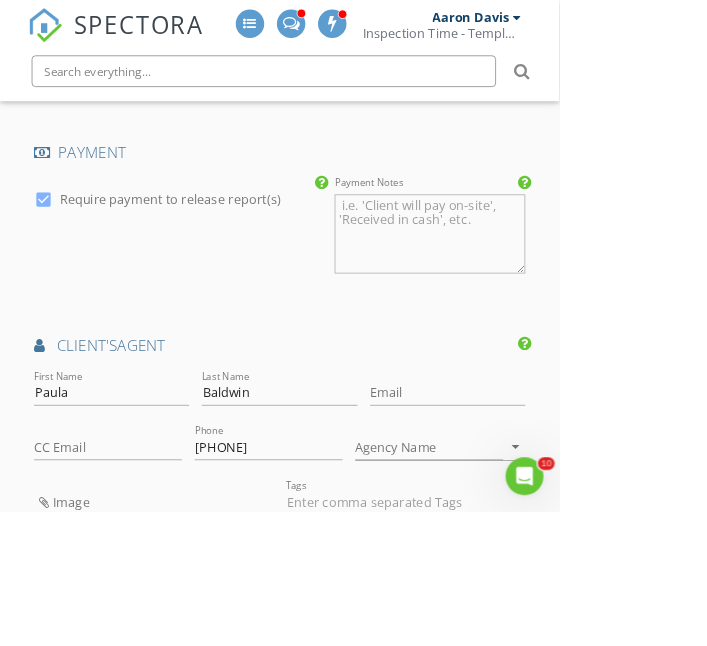 scroll, scrollTop: 1925, scrollLeft: 0, axis: vertical 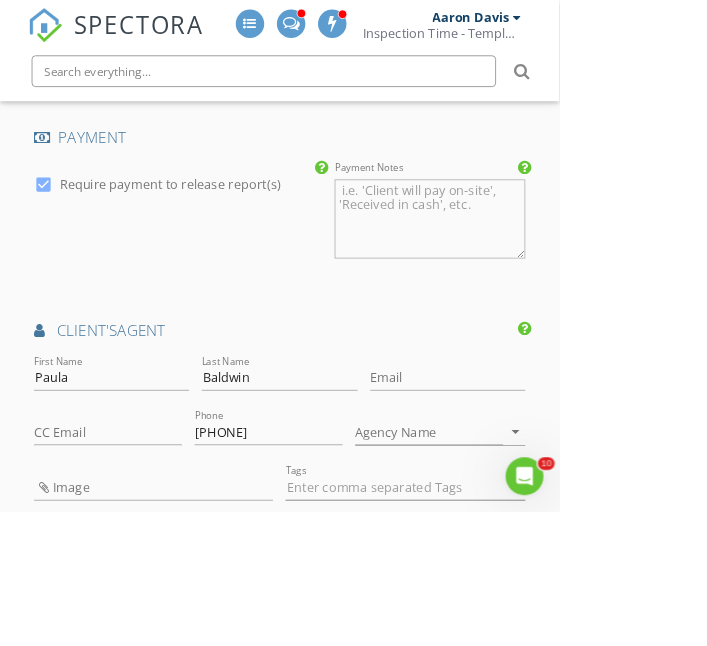type on "Add sewer scope   .     117 Brook Hollow Lane Weatherford" 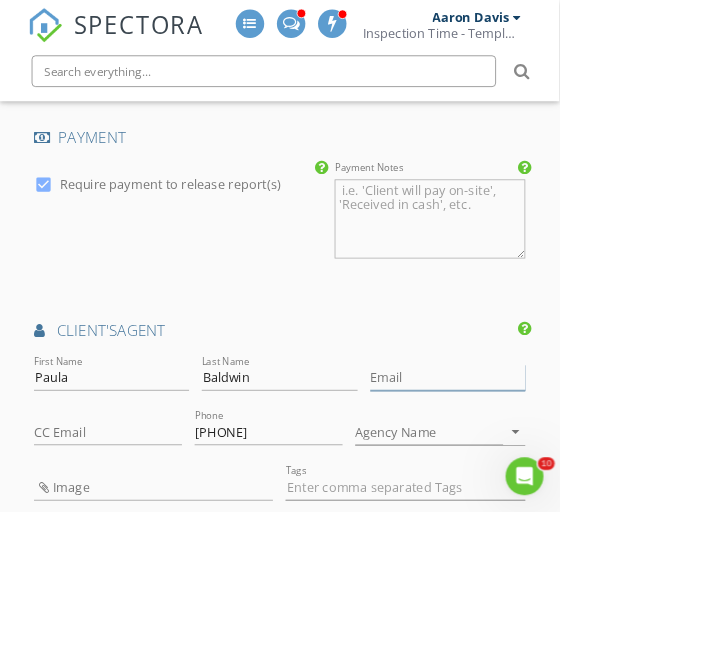click on "Email" at bounding box center [566, 477] 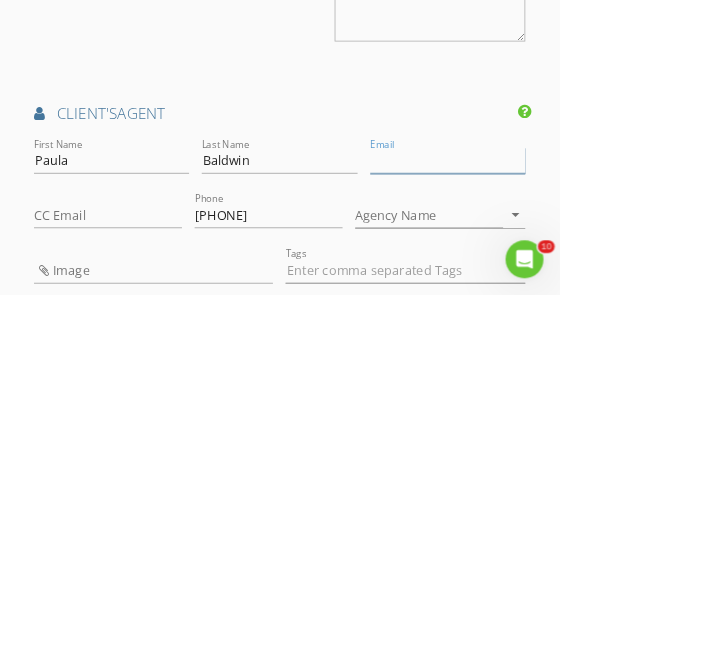 scroll, scrollTop: 1925, scrollLeft: 0, axis: vertical 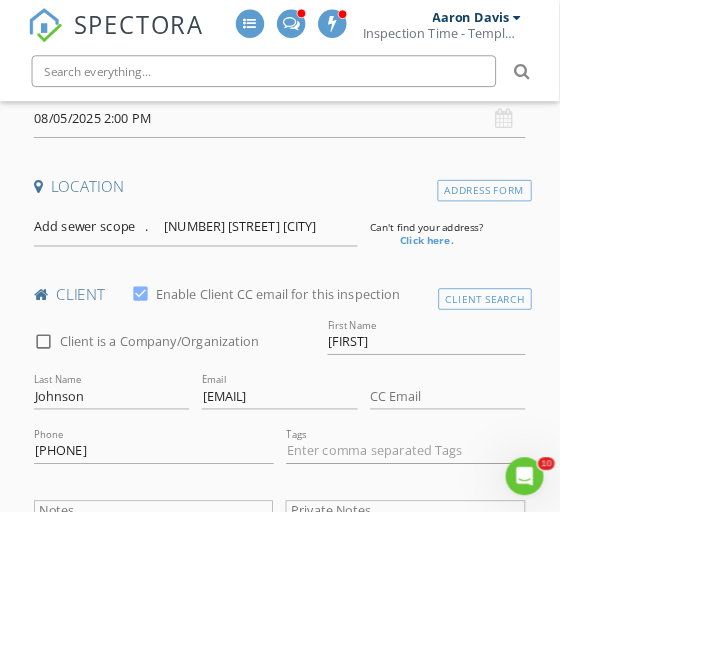 type on "Paulabaldwinrealtor@gmail.com" 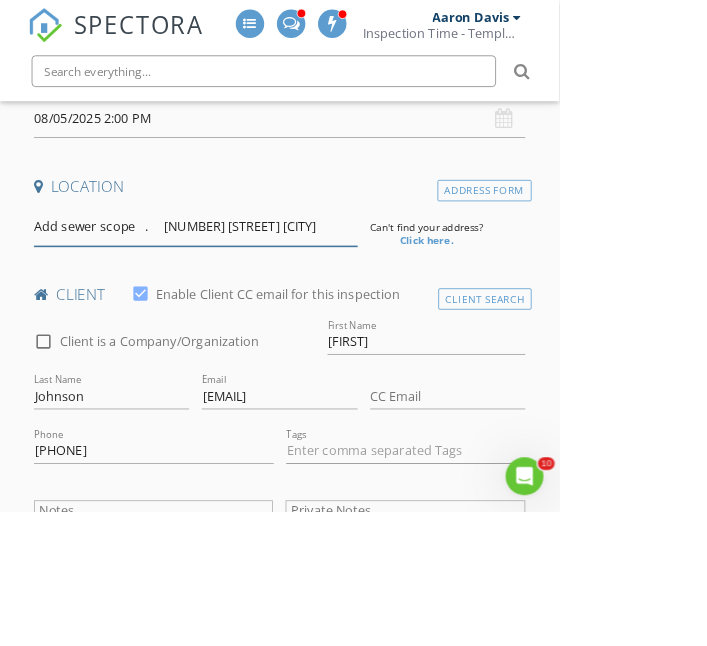 click on "Add sewer scope   .     117 Brook Hollow Lane Weatherford" at bounding box center (247, 286) 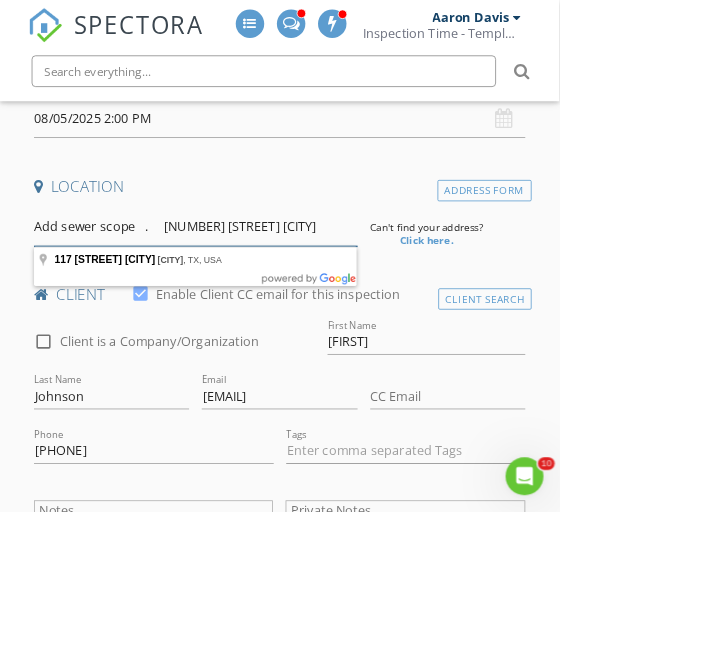 scroll, scrollTop: 0, scrollLeft: 0, axis: both 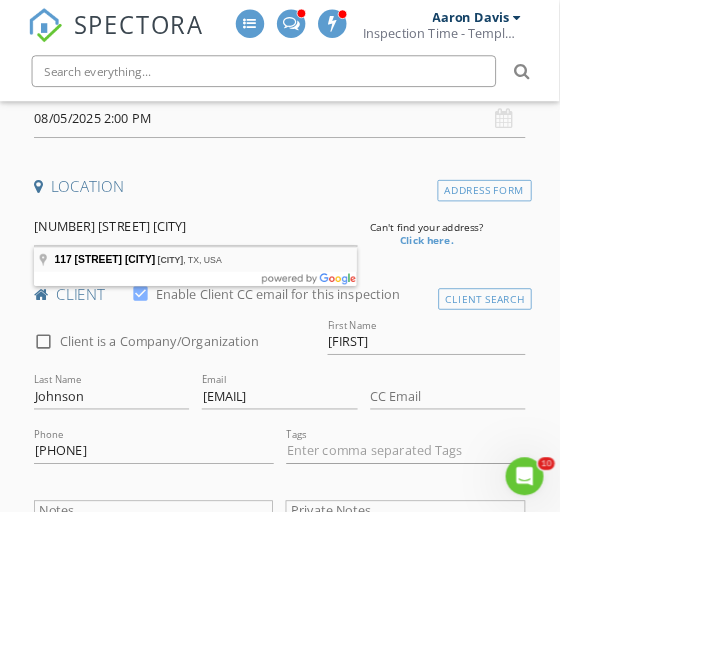 type on "117 Brook Hollow Lane, Weatherford, TX, USA" 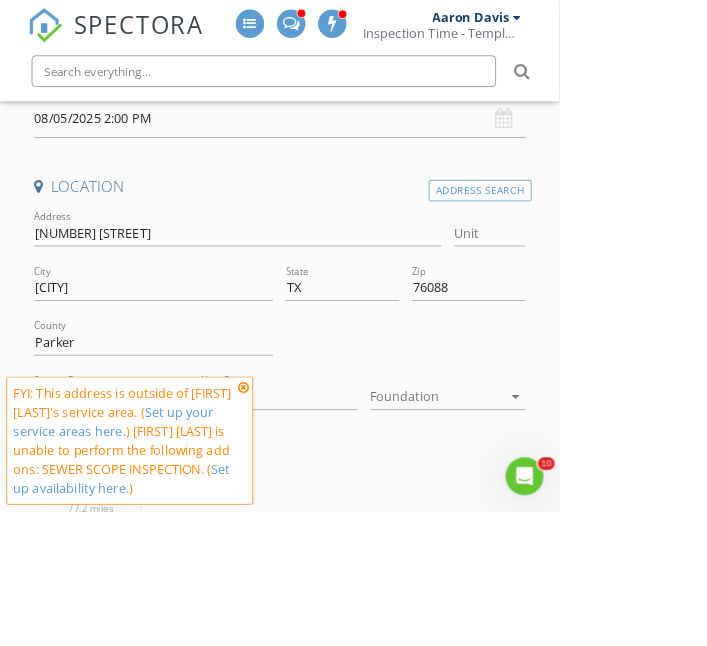 click at bounding box center [552, 501] 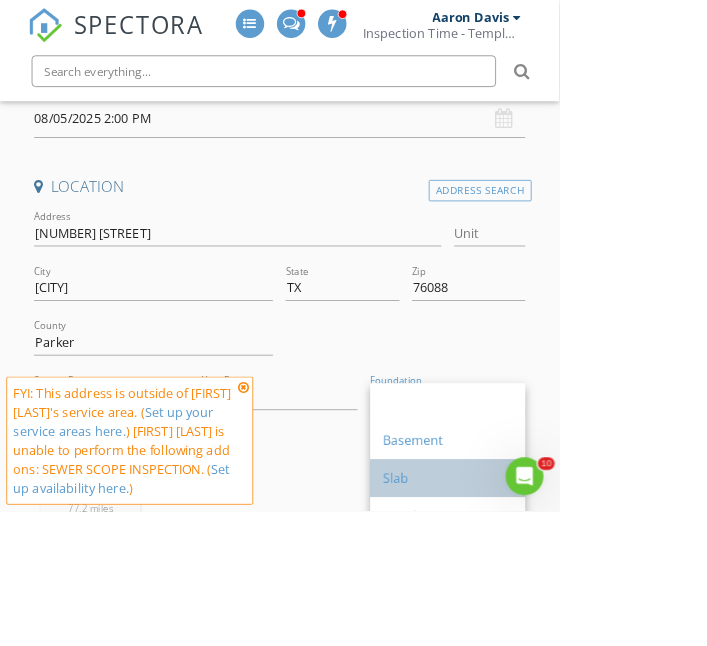 click on "Slab" at bounding box center (566, 604) 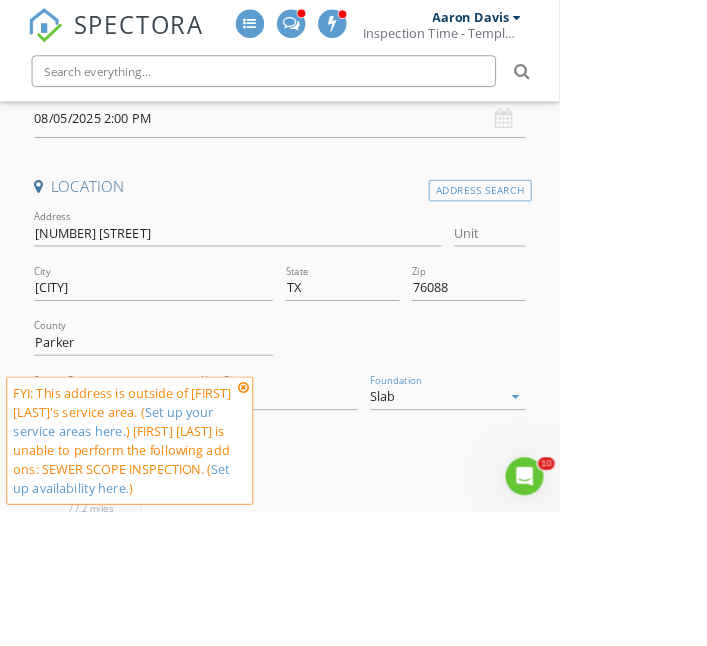 click at bounding box center (308, 489) 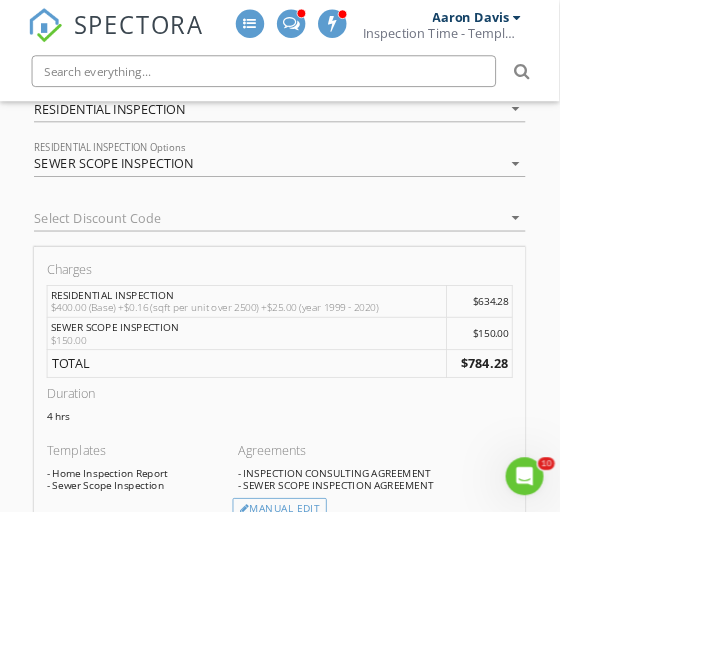 scroll, scrollTop: 1637, scrollLeft: 0, axis: vertical 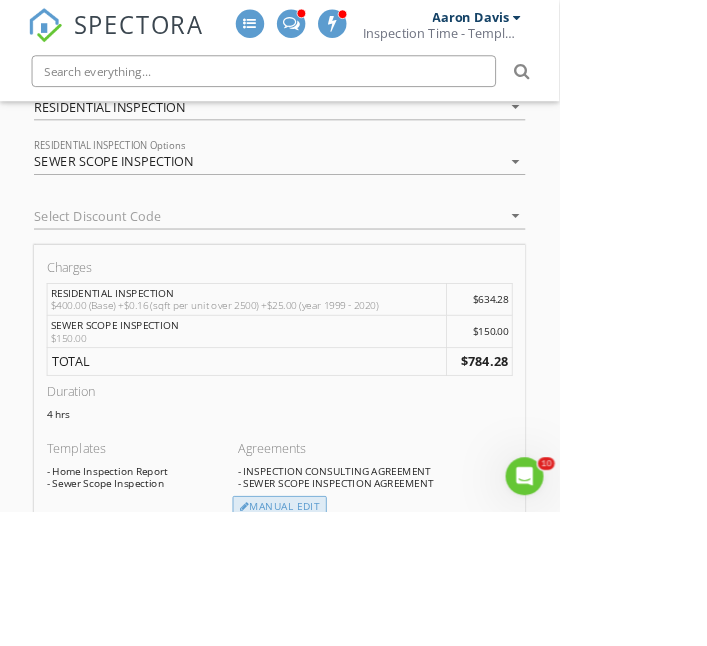 click on "Manual Edit" at bounding box center [353, 641] 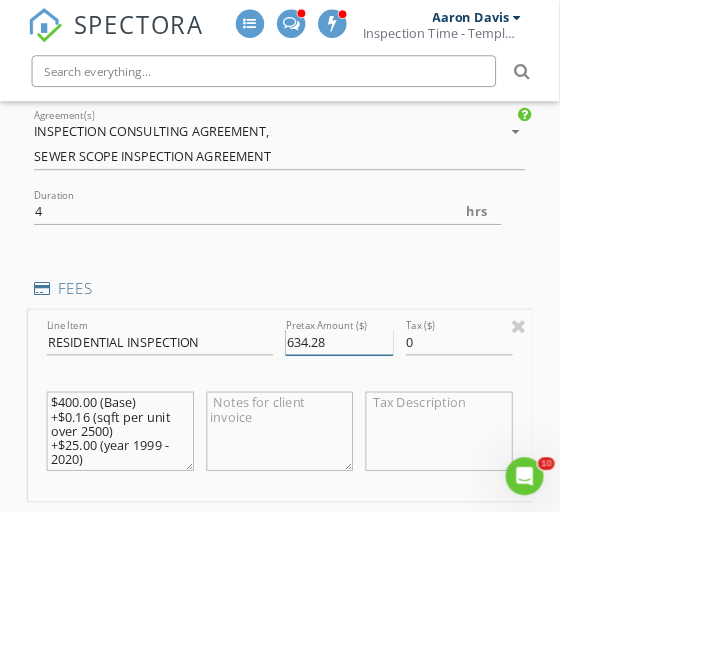click on "634.28" at bounding box center (428, 432) 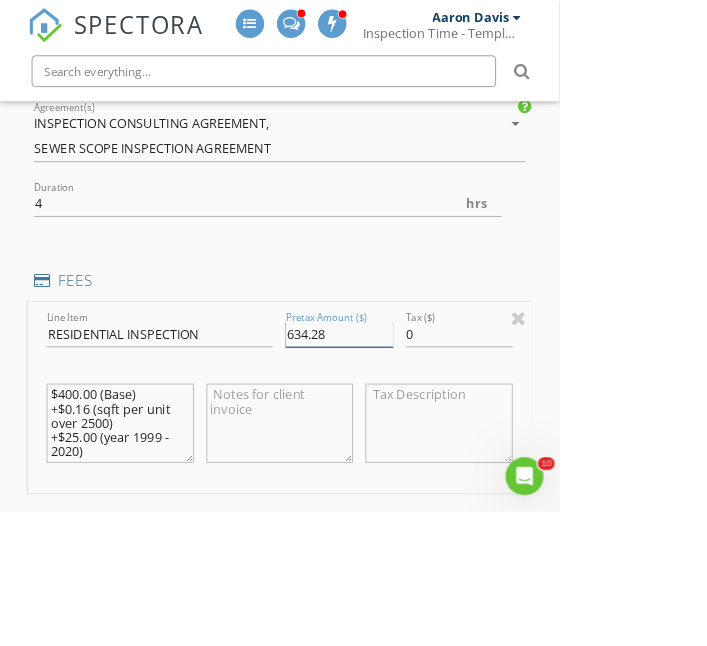 scroll, scrollTop: 1756, scrollLeft: 0, axis: vertical 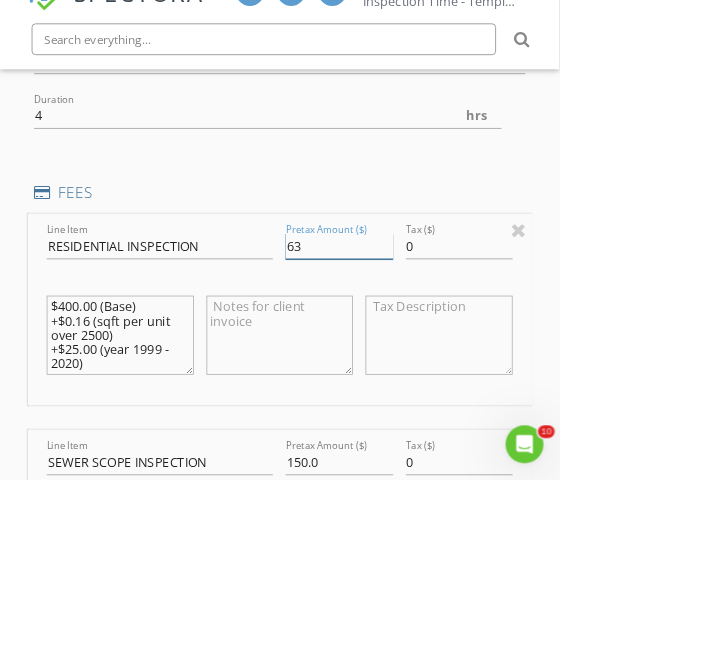 type on "6" 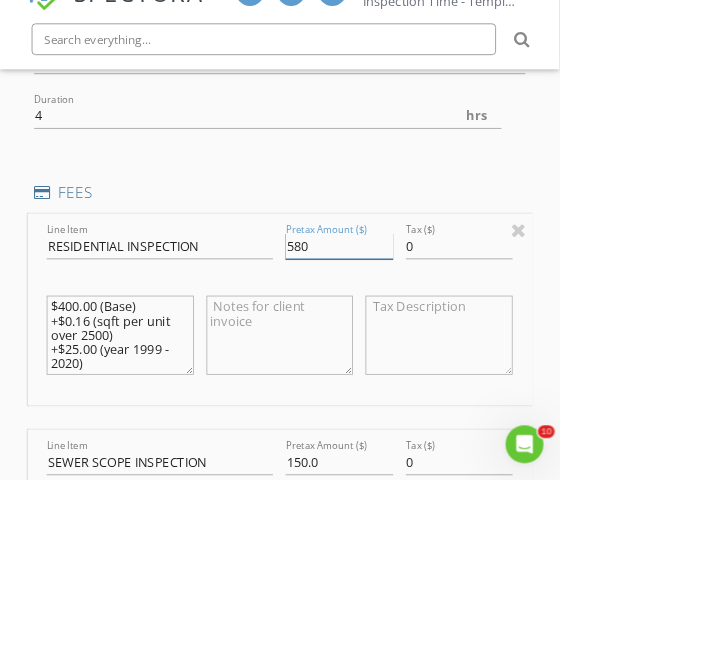 scroll, scrollTop: 1756, scrollLeft: 0, axis: vertical 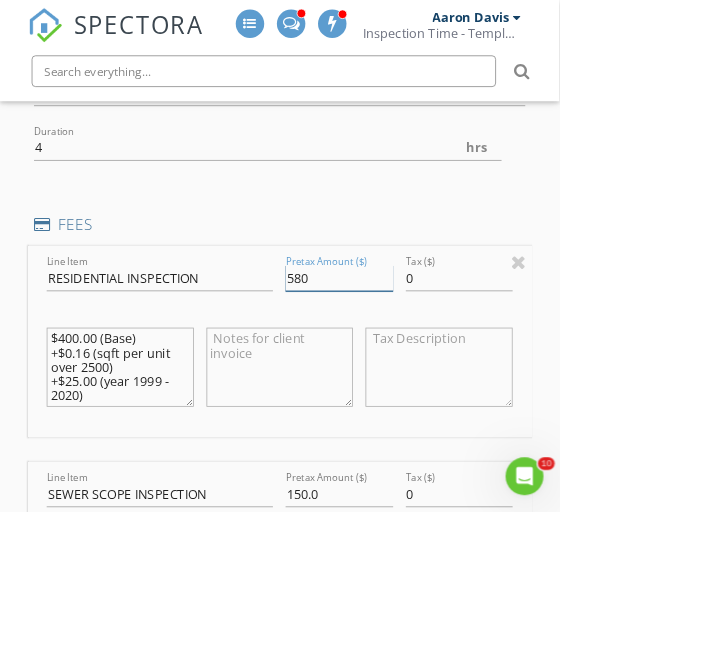 type on "580" 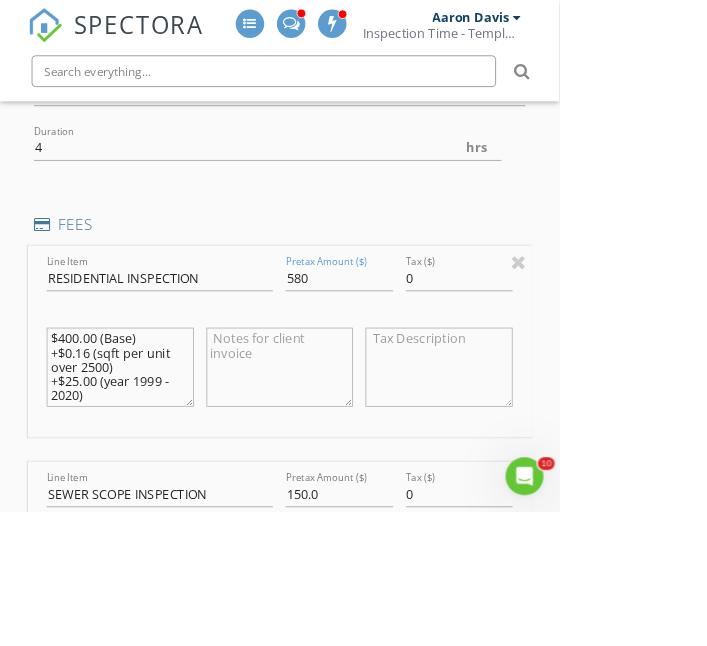click on "$400.00 (Base)
+$0.16 (sqft per unit over 2500)
+$25.00 (year 1999 - 2020)" at bounding box center [151, 464] 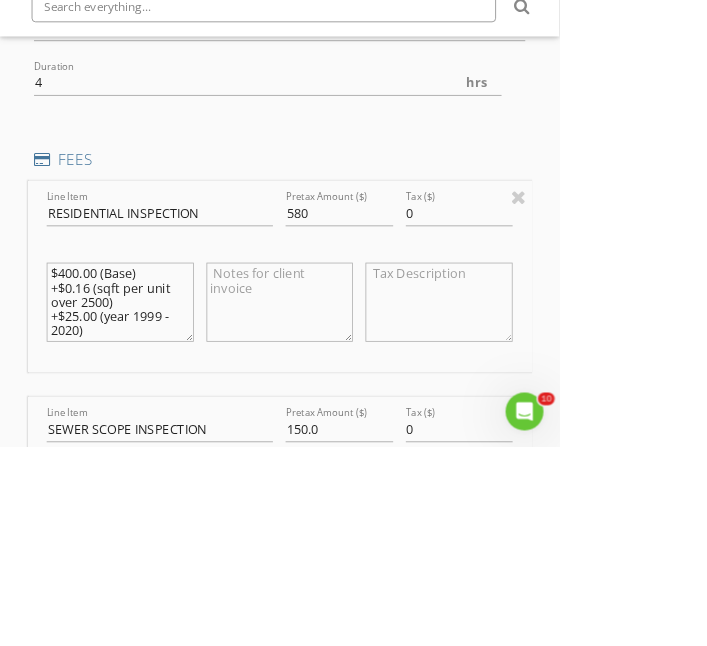 scroll, scrollTop: 1756, scrollLeft: 0, axis: vertical 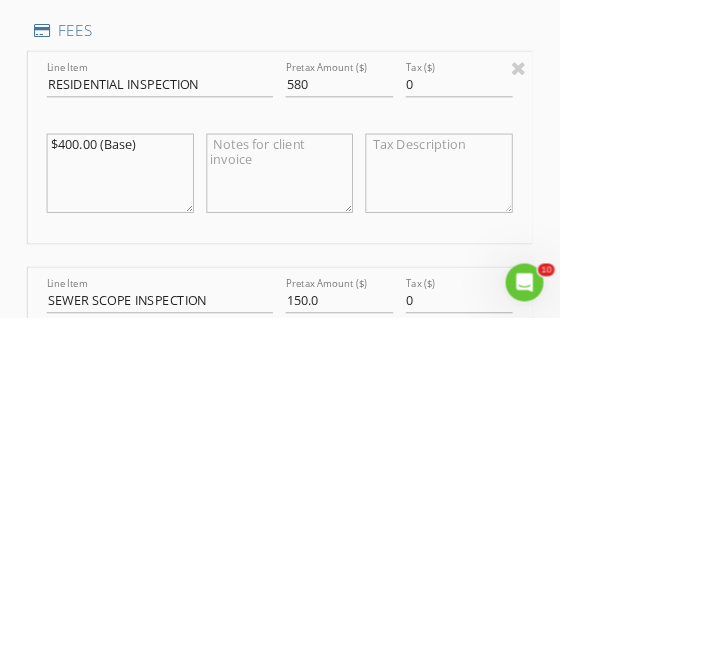 type on "$400.00" 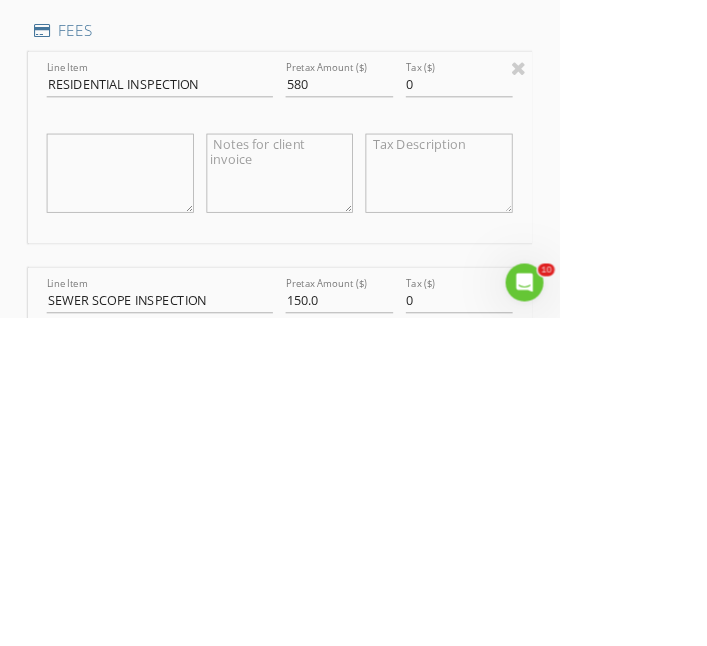 type 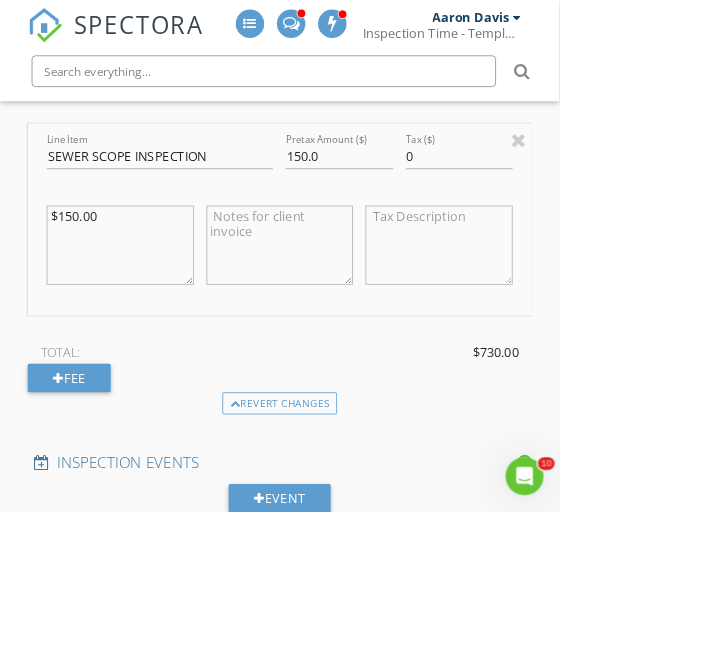 scroll, scrollTop: 2179, scrollLeft: 0, axis: vertical 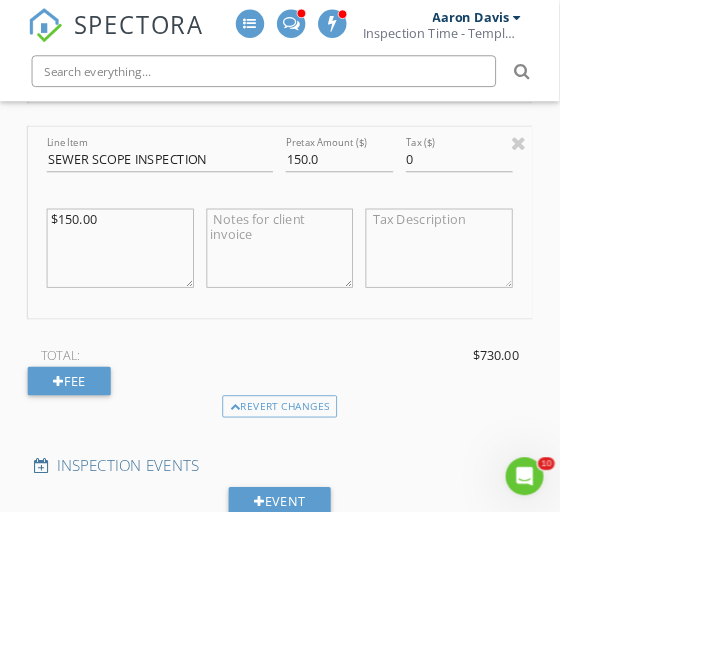 click on "$150.00" at bounding box center (151, 314) 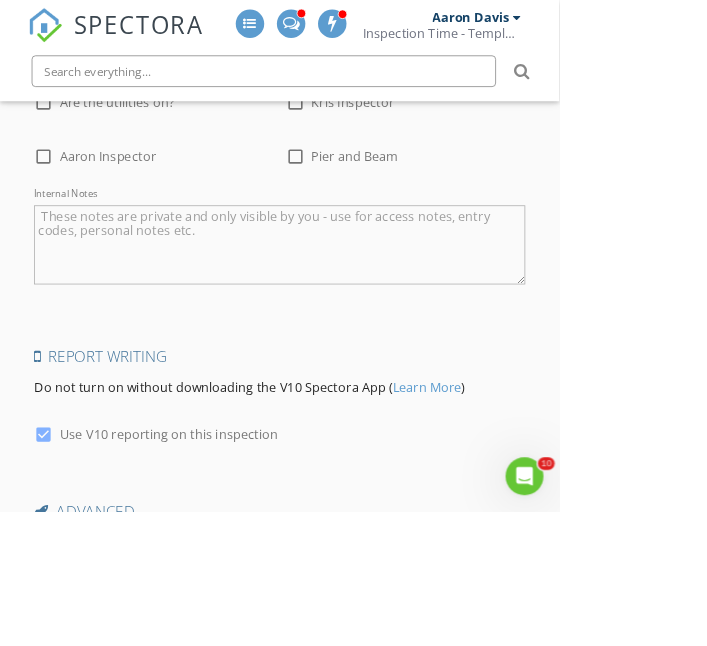 scroll, scrollTop: 4249, scrollLeft: 0, axis: vertical 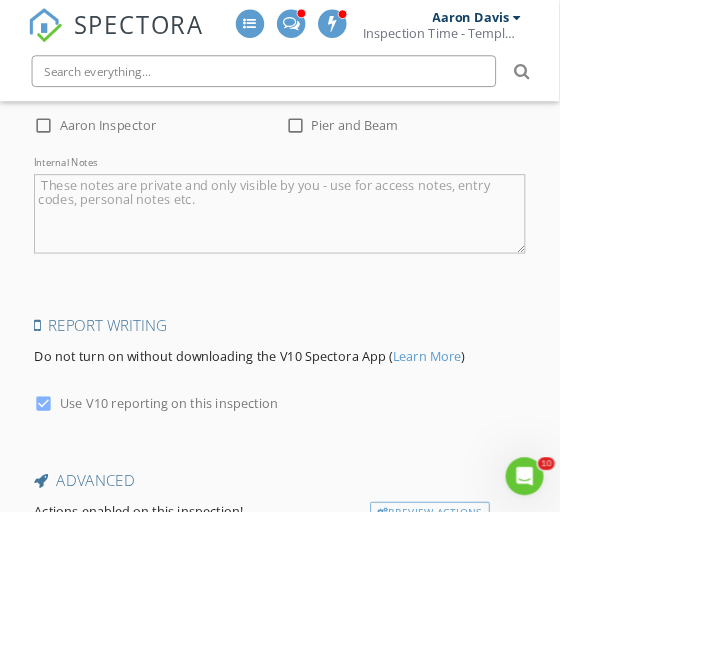 click on "Save Inspection" at bounding box center (353, 737) 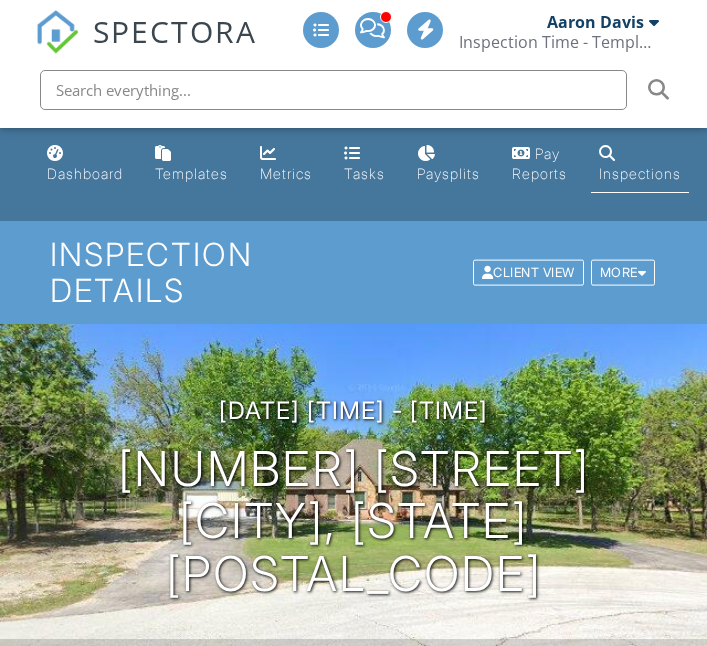 scroll, scrollTop: 0, scrollLeft: 0, axis: both 